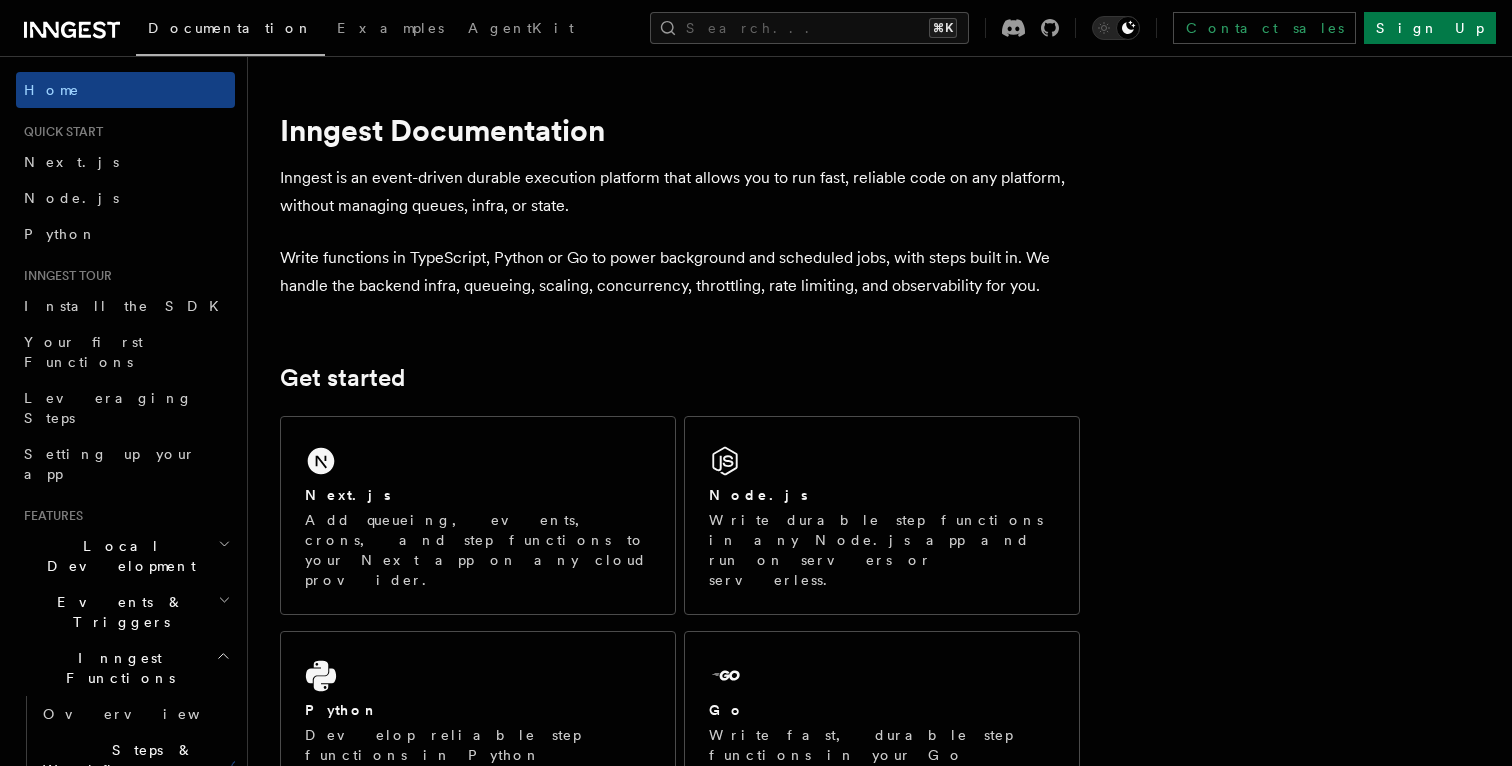 scroll, scrollTop: 0, scrollLeft: 0, axis: both 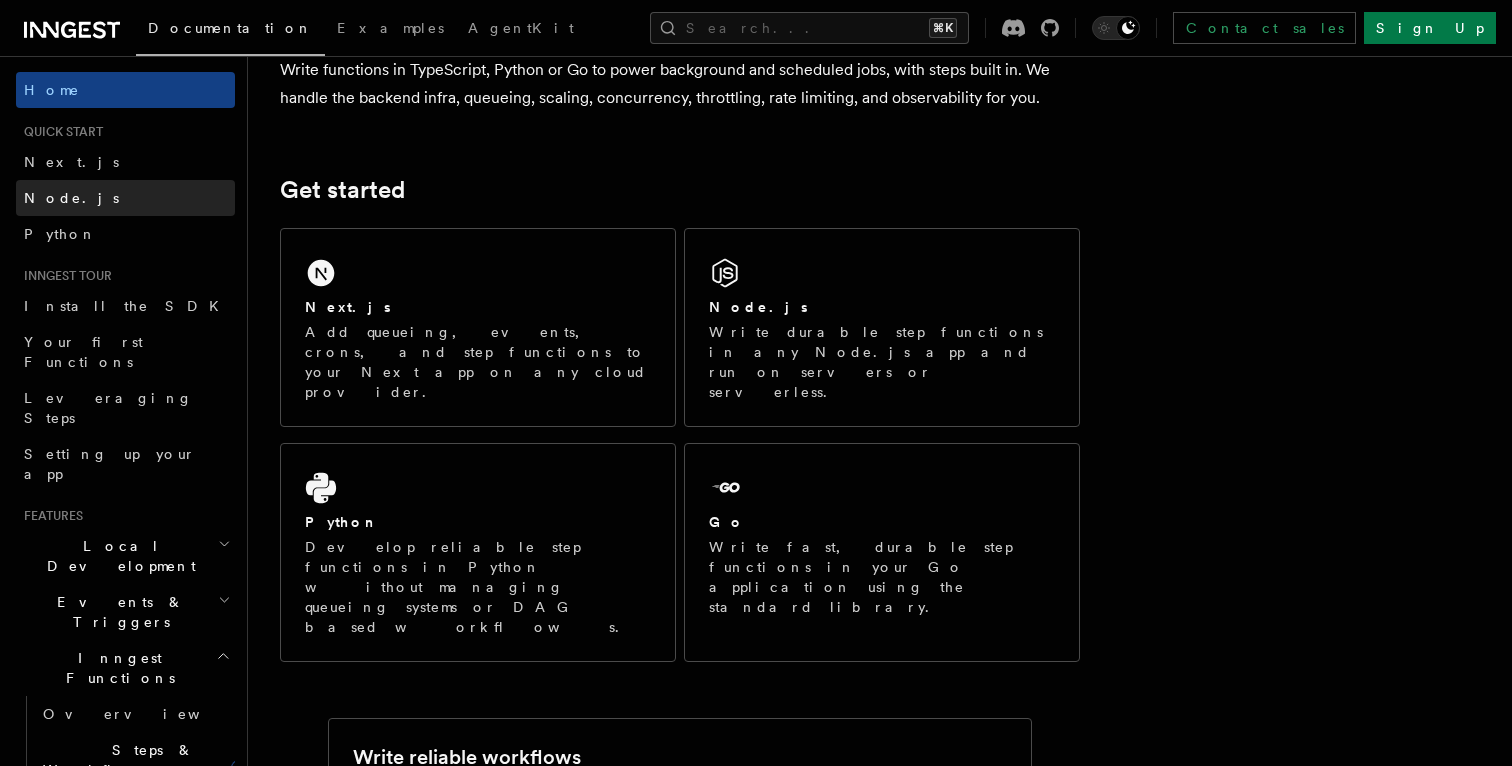 click on "Node.js" at bounding box center (125, 198) 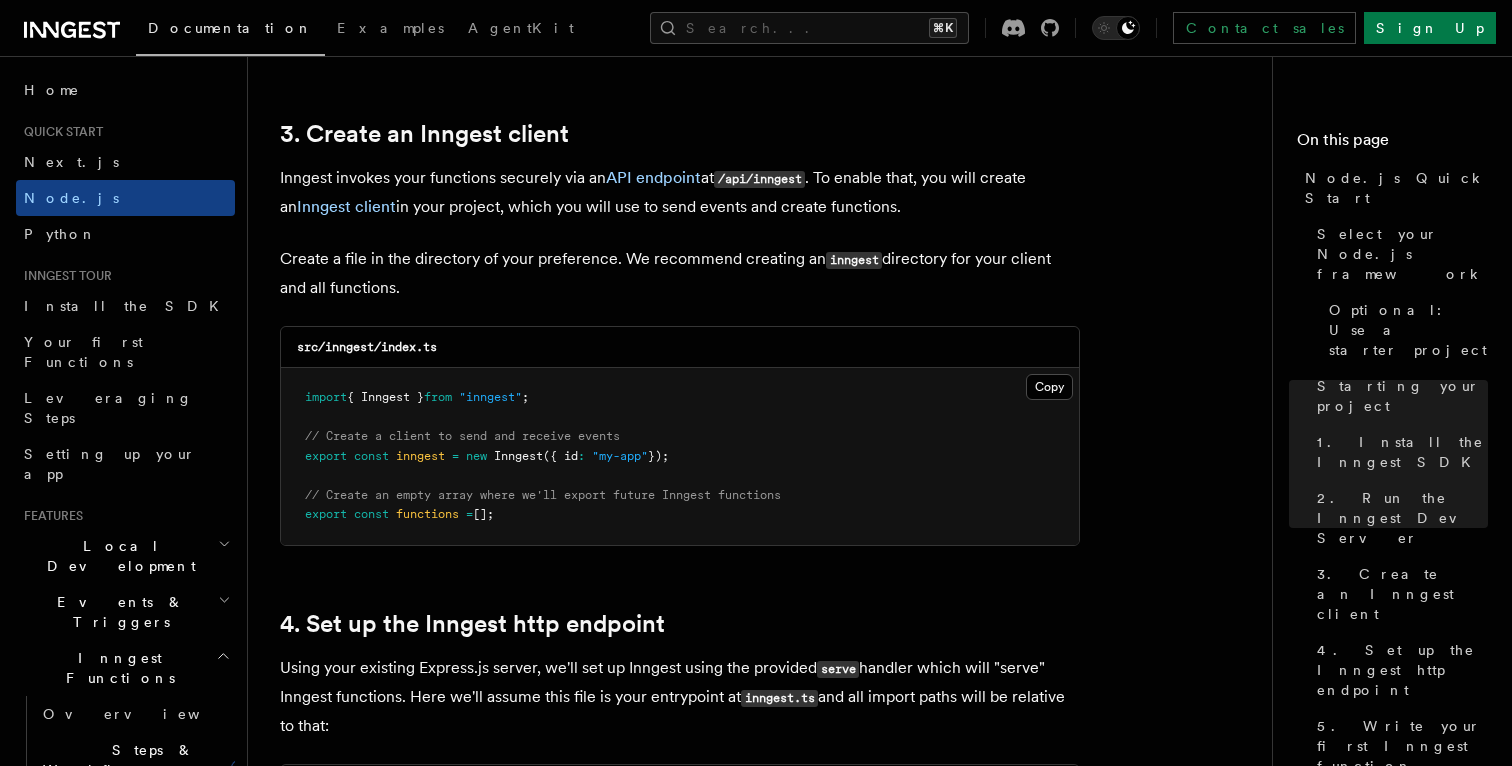 scroll, scrollTop: 2511, scrollLeft: 0, axis: vertical 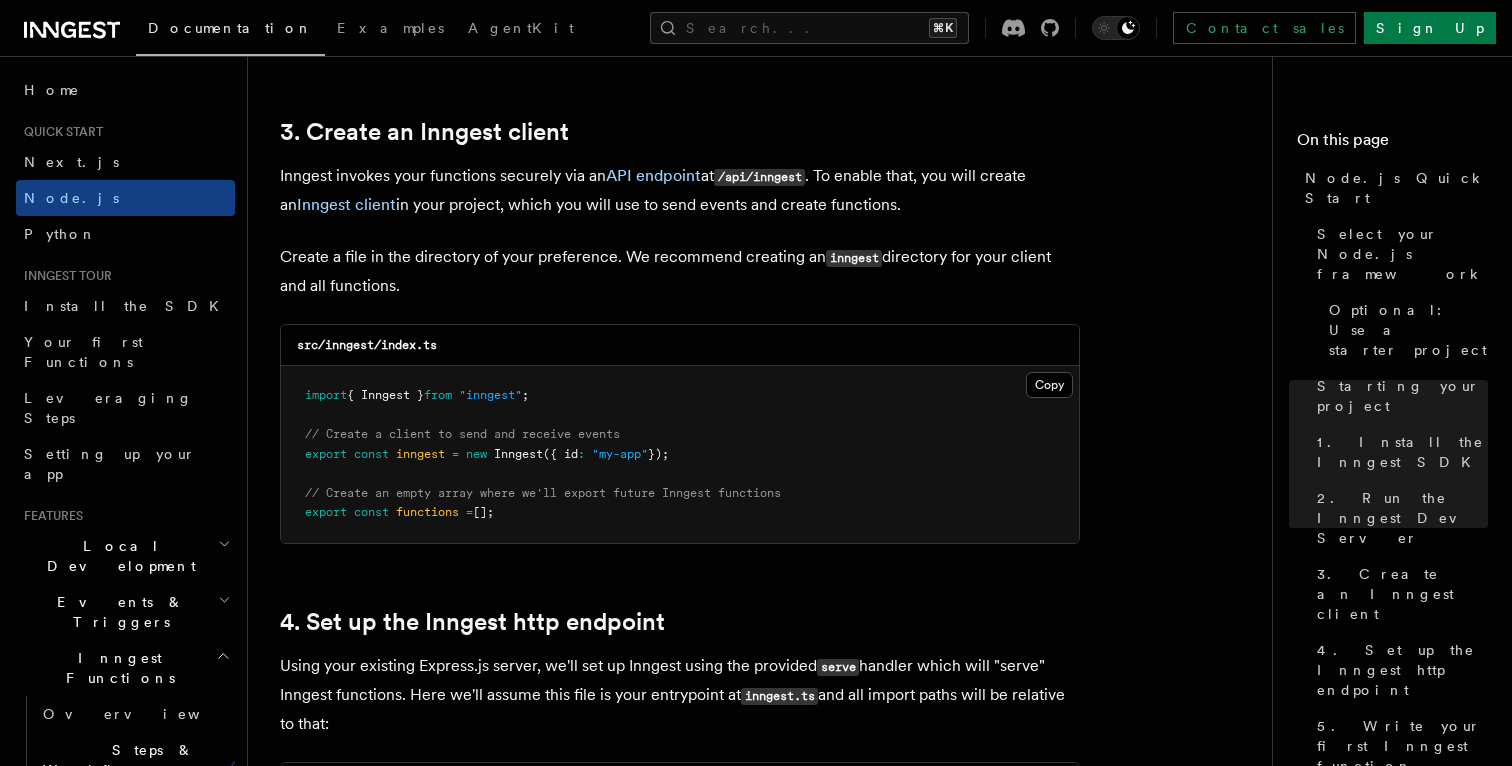 click on "src/inngest/index.ts" at bounding box center (367, 345) 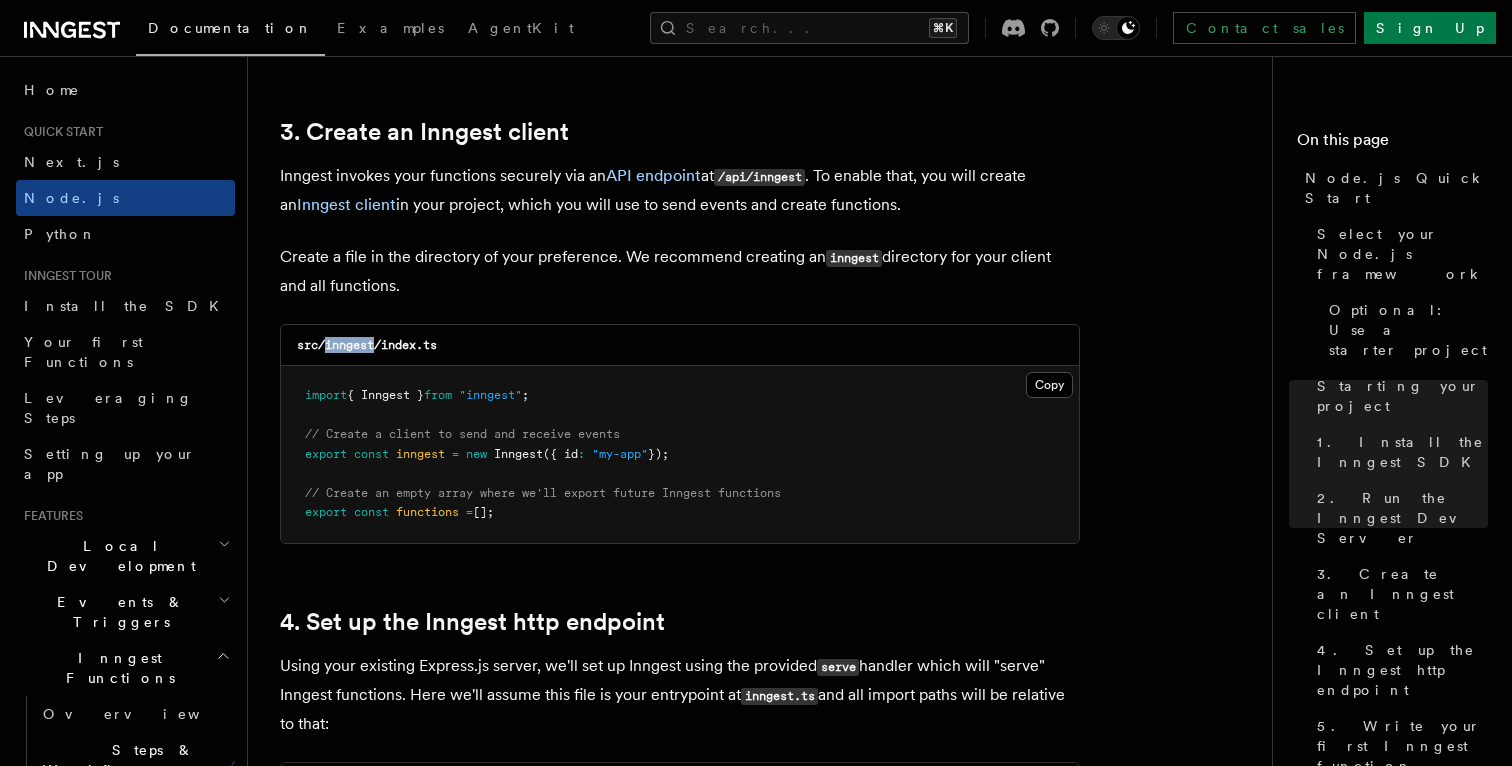 click on "src/inngest/index.ts" at bounding box center (367, 345) 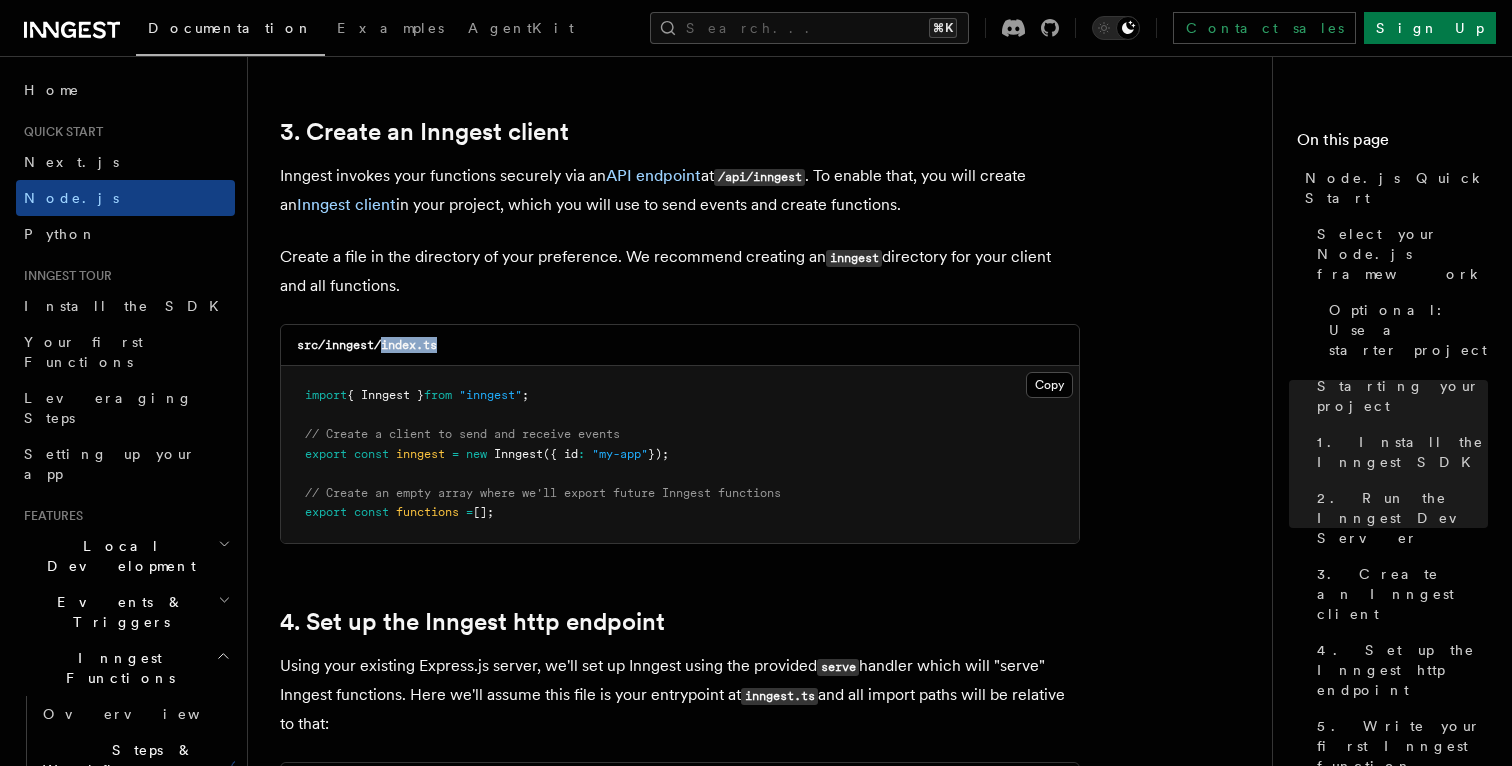 copy on "index.ts" 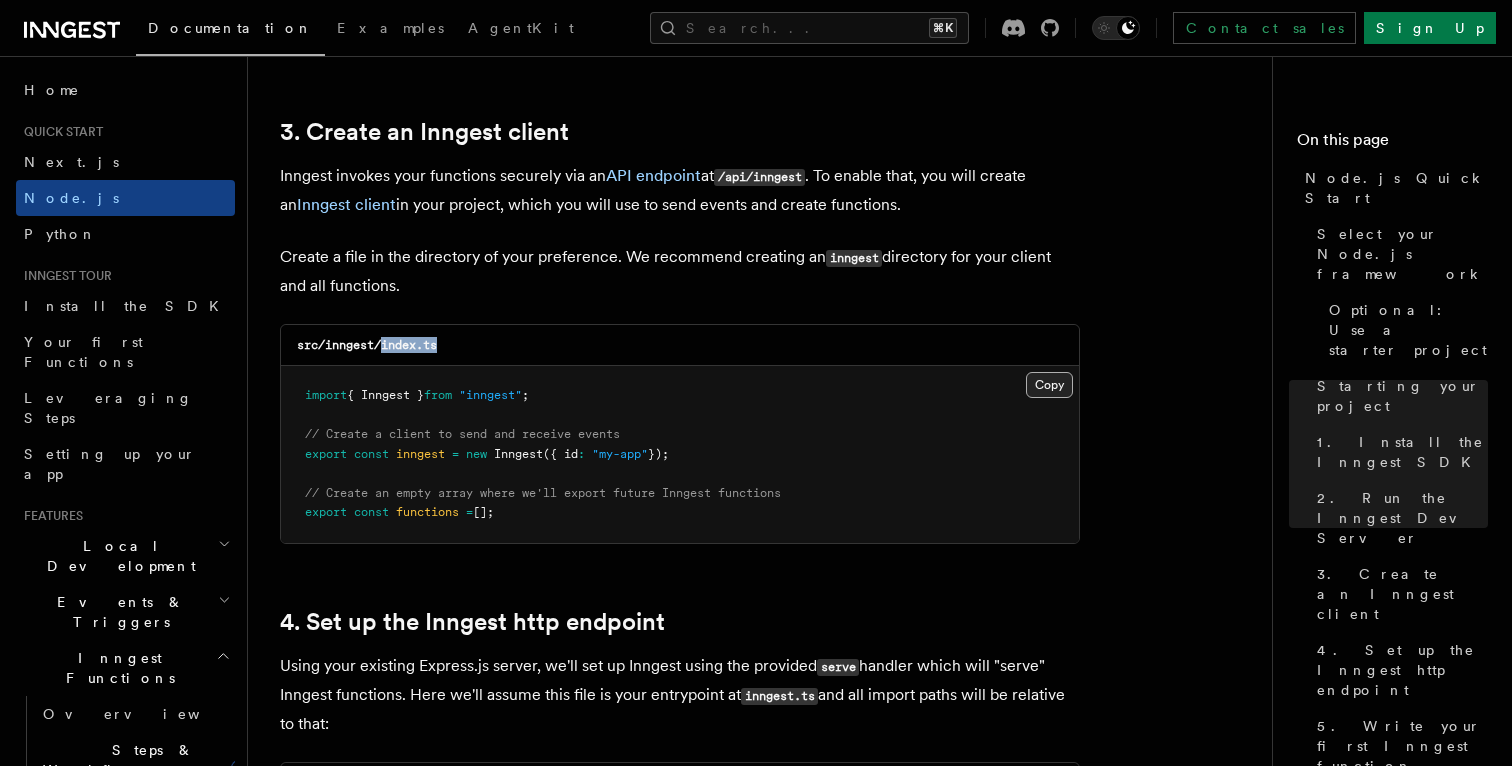 click on "Copy Copied" at bounding box center (1049, 385) 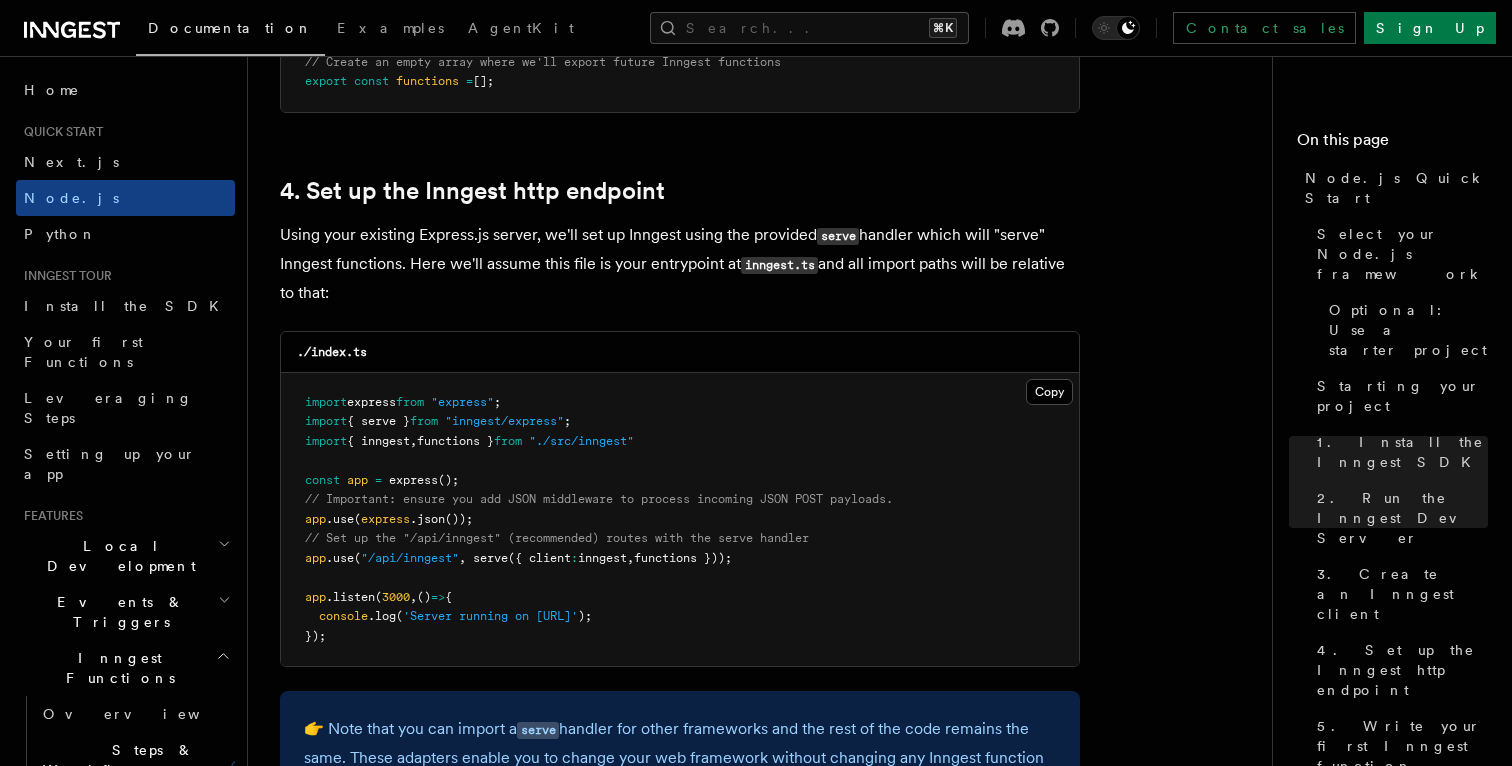 scroll, scrollTop: 2944, scrollLeft: 0, axis: vertical 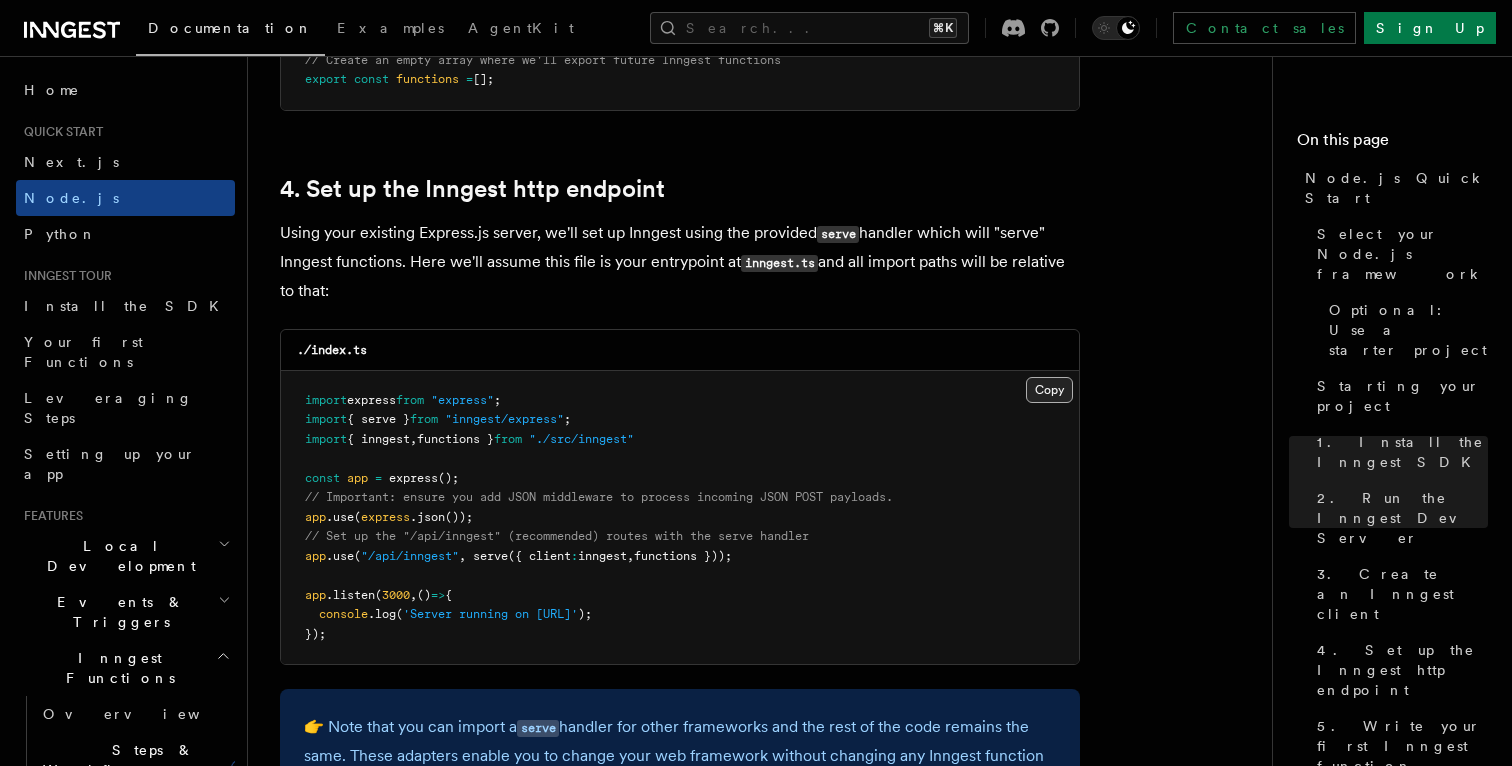 click on "Copy Copied" at bounding box center [1049, 390] 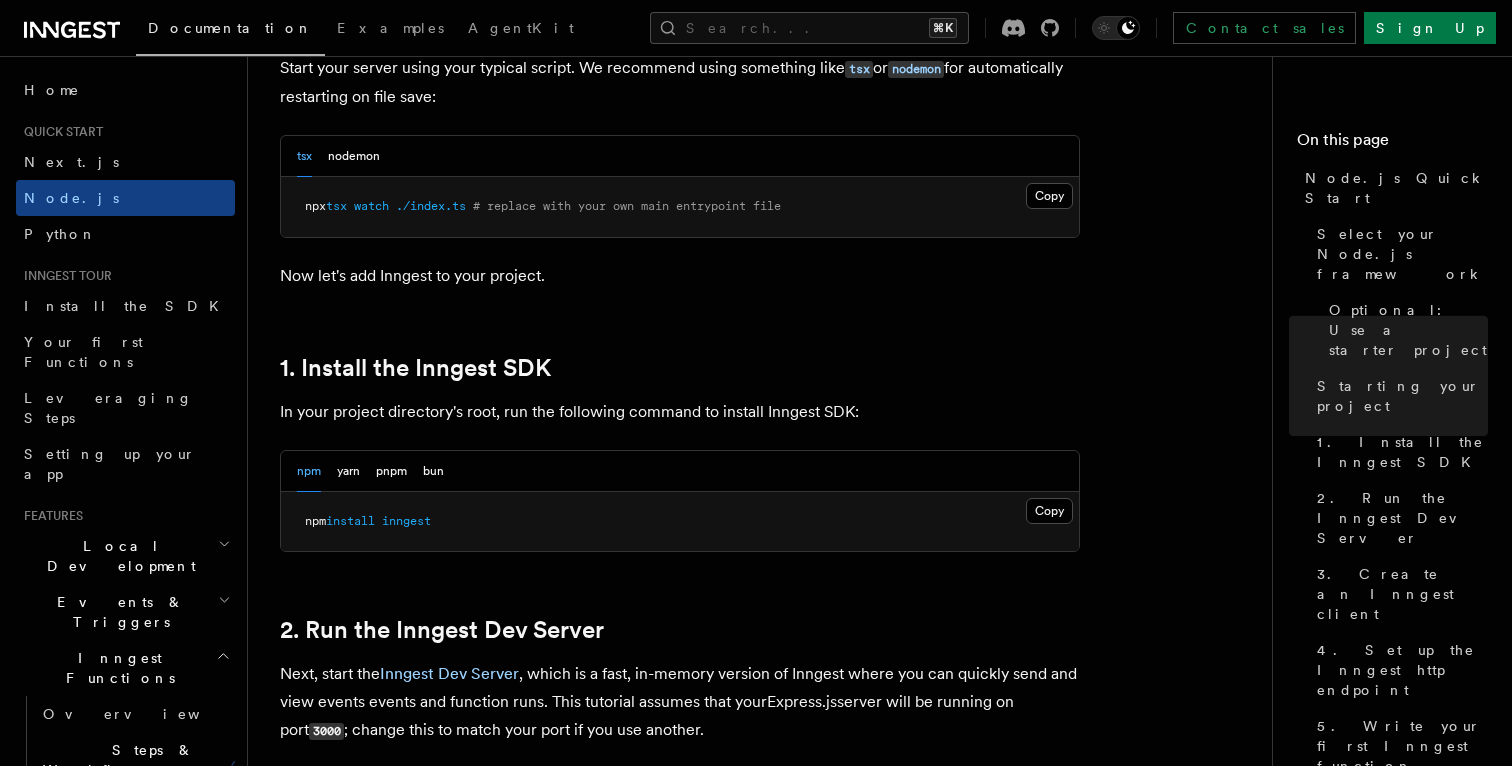 scroll, scrollTop: 866, scrollLeft: 0, axis: vertical 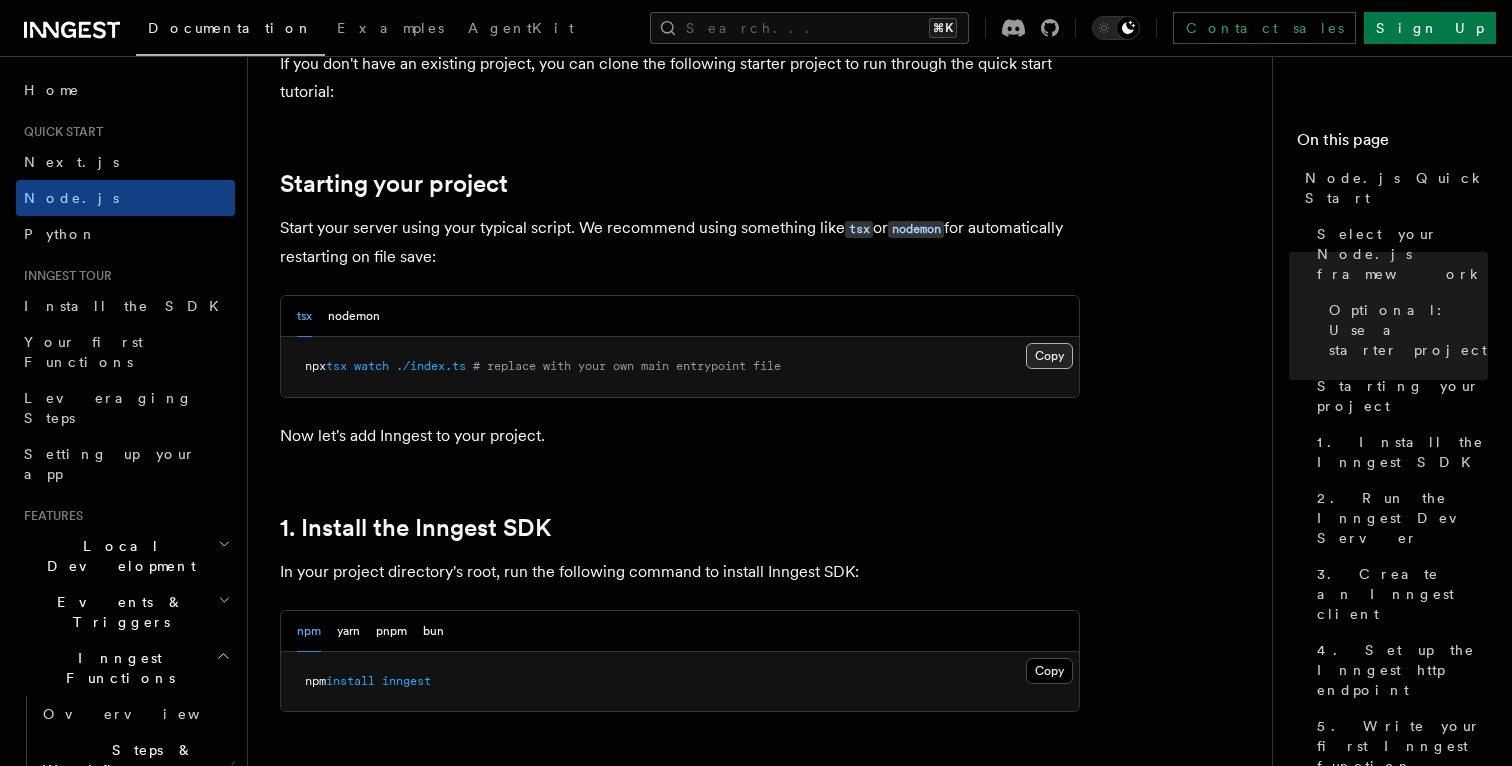 click on "Copy Copied" at bounding box center [1049, 356] 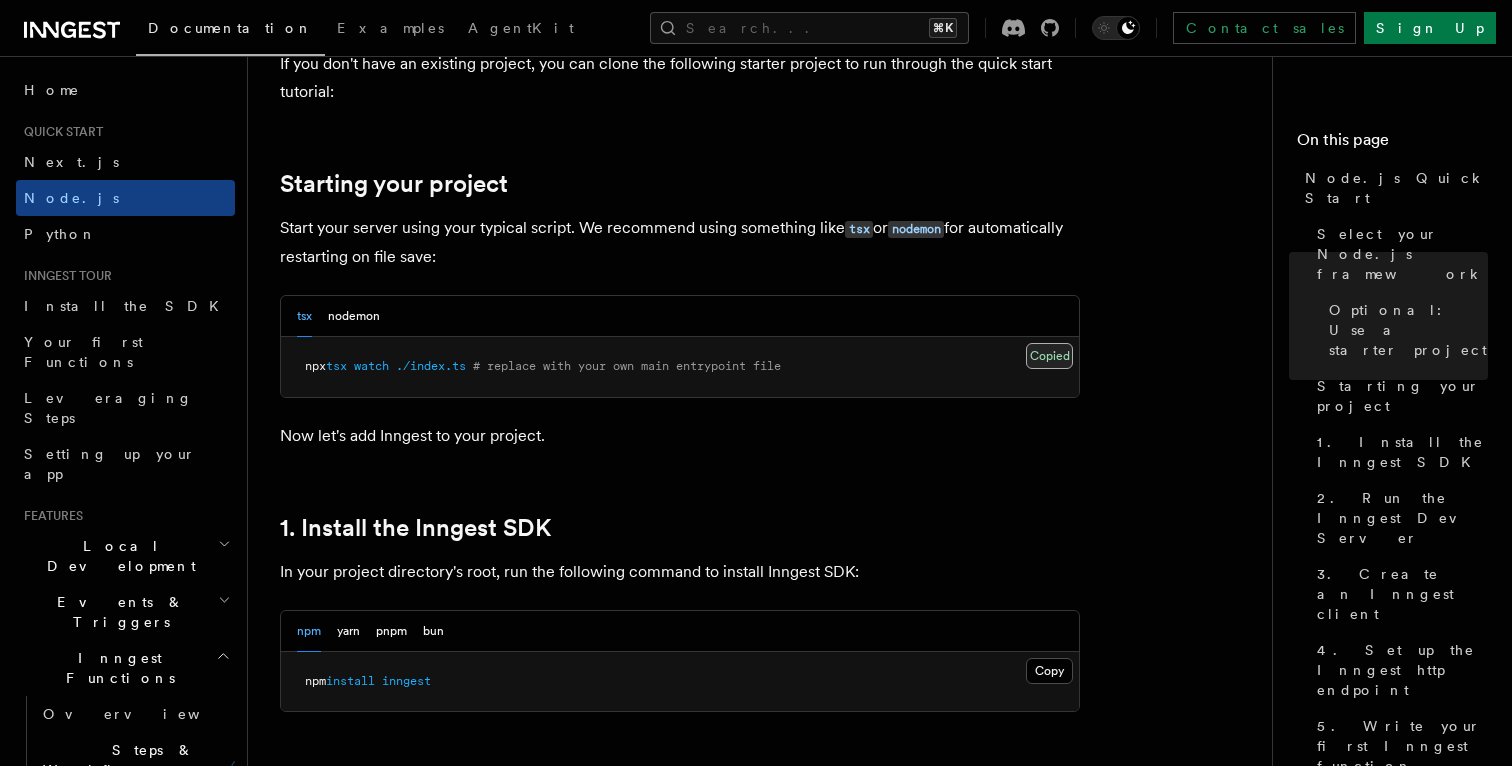 type 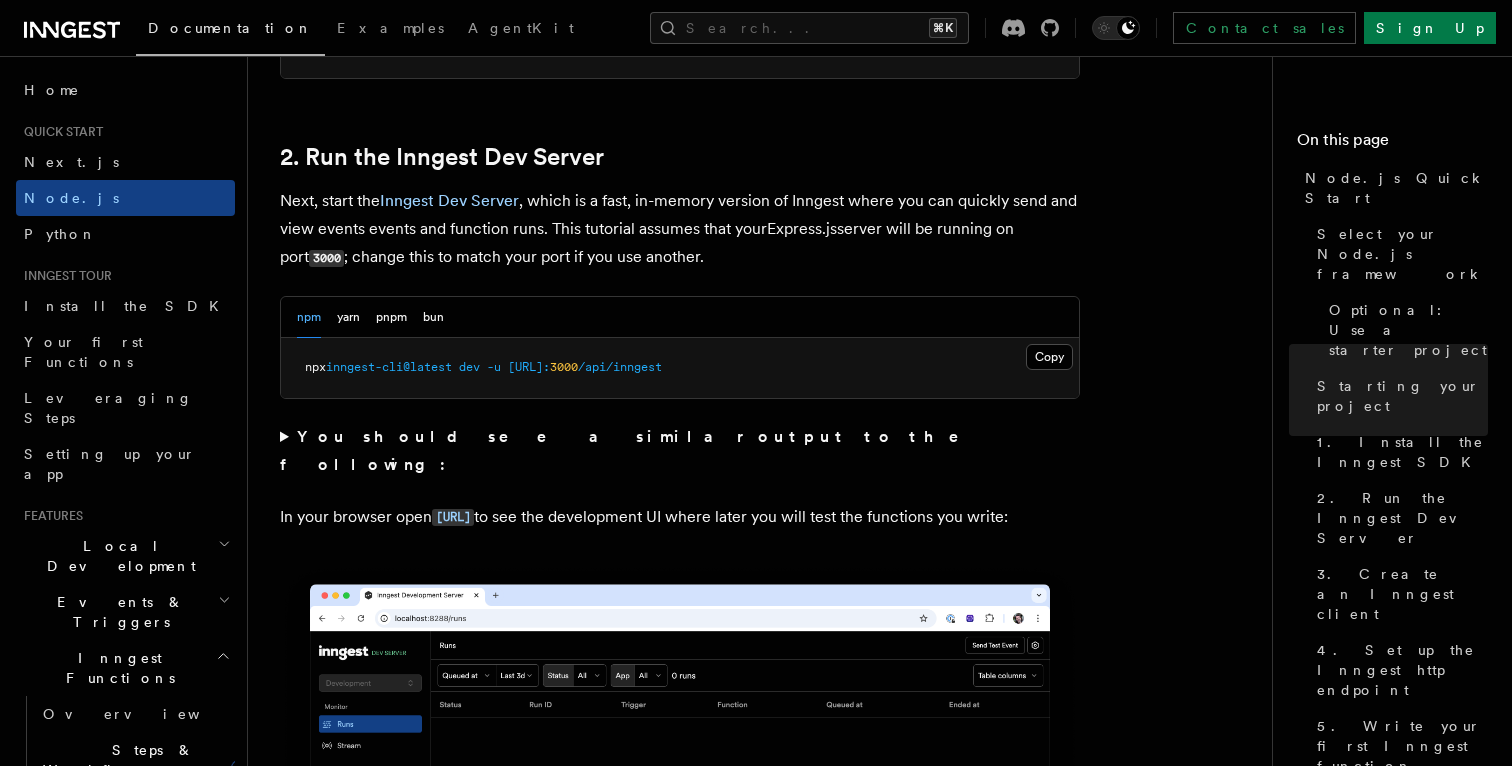 scroll, scrollTop: 1504, scrollLeft: 0, axis: vertical 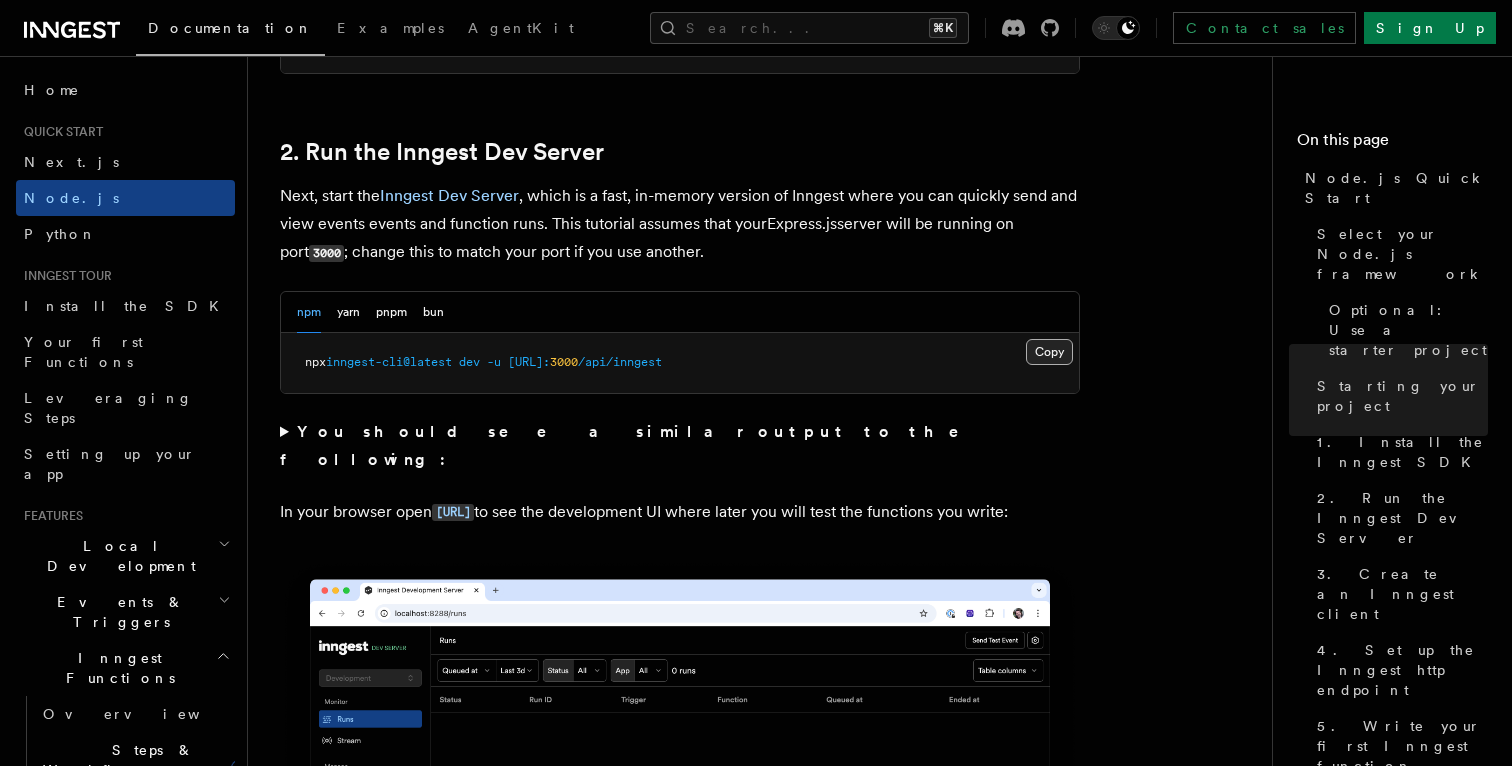 click on "Copy Copied" at bounding box center (1049, 352) 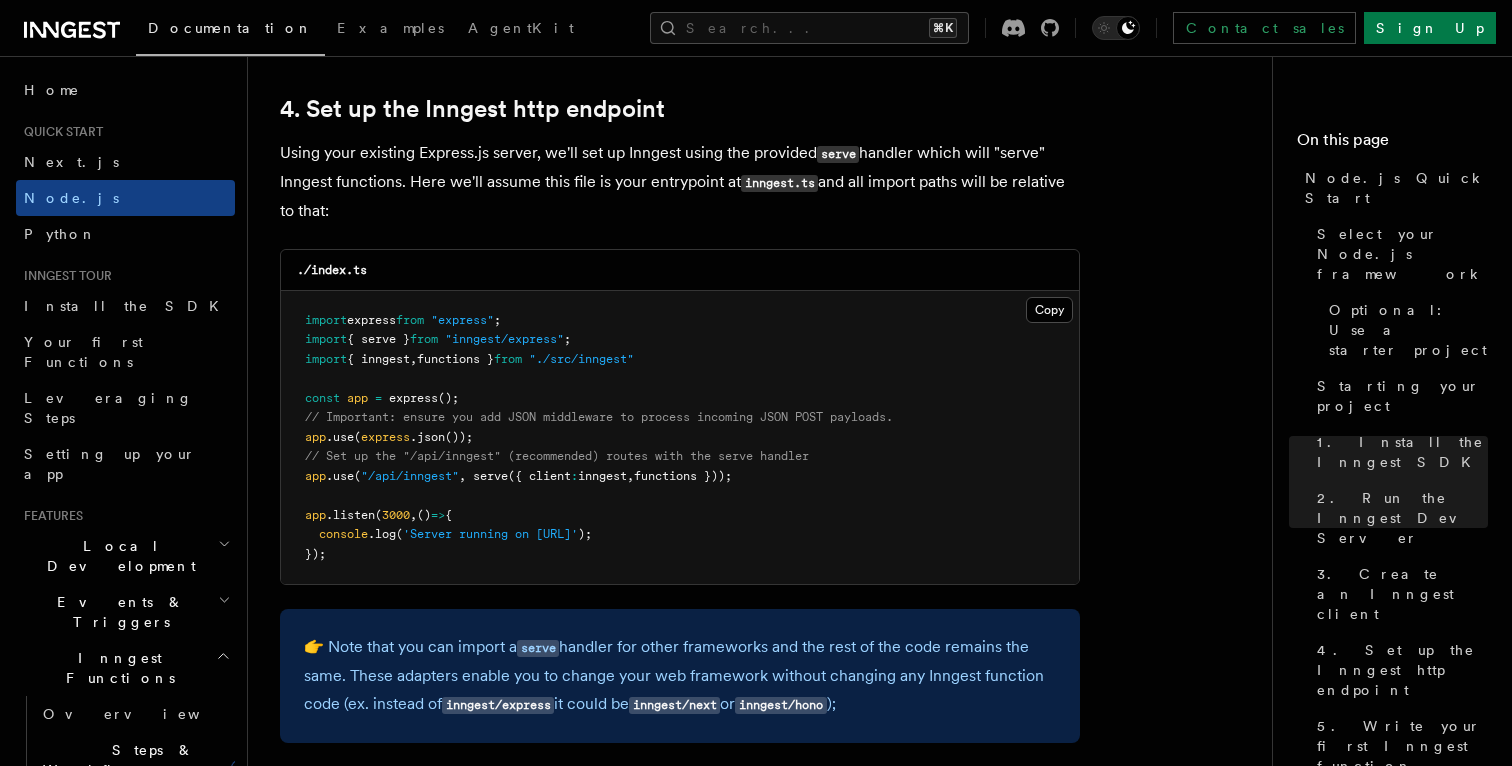 scroll, scrollTop: 3027, scrollLeft: 0, axis: vertical 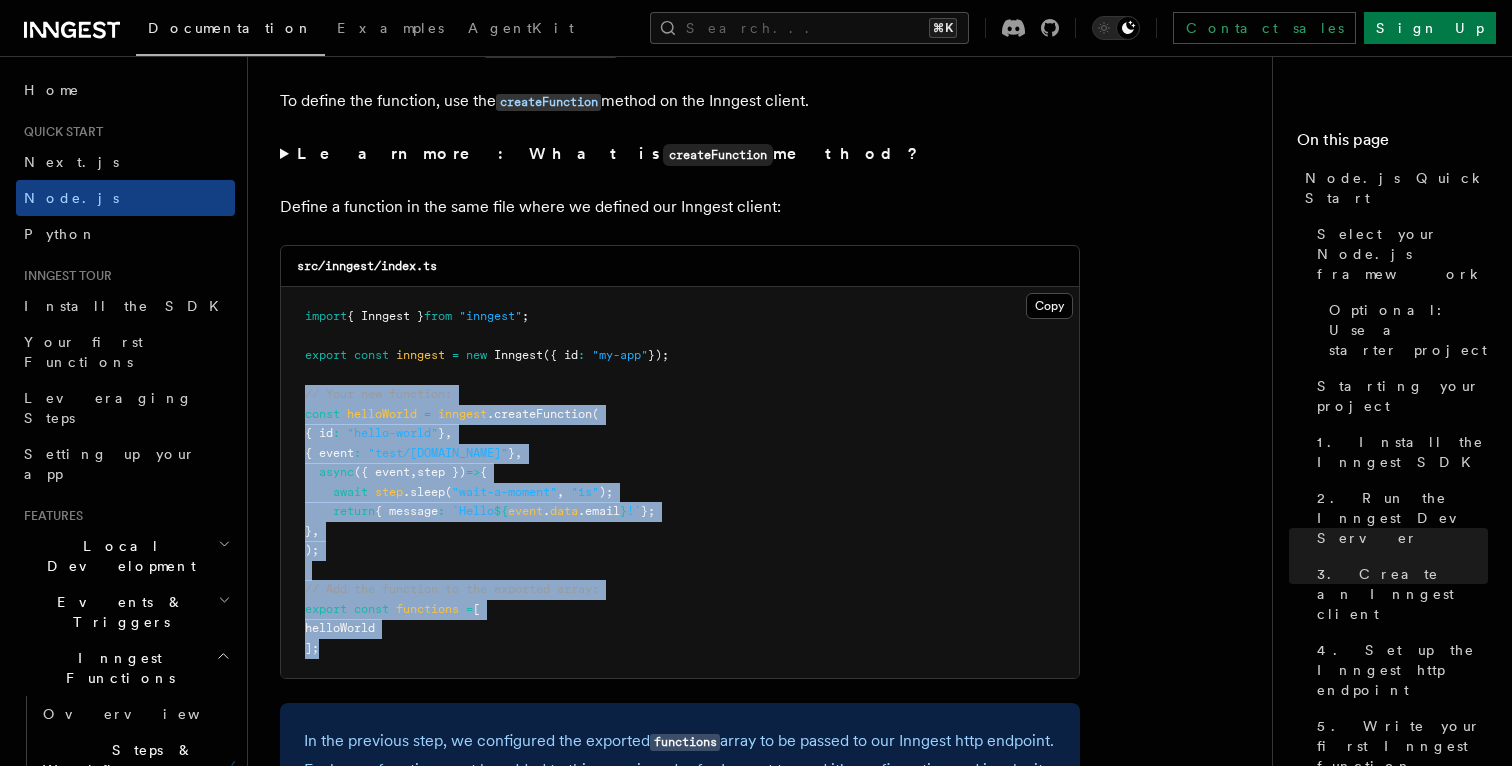 drag, startPoint x: 319, startPoint y: 659, endPoint x: 298, endPoint y: 410, distance: 249.88397 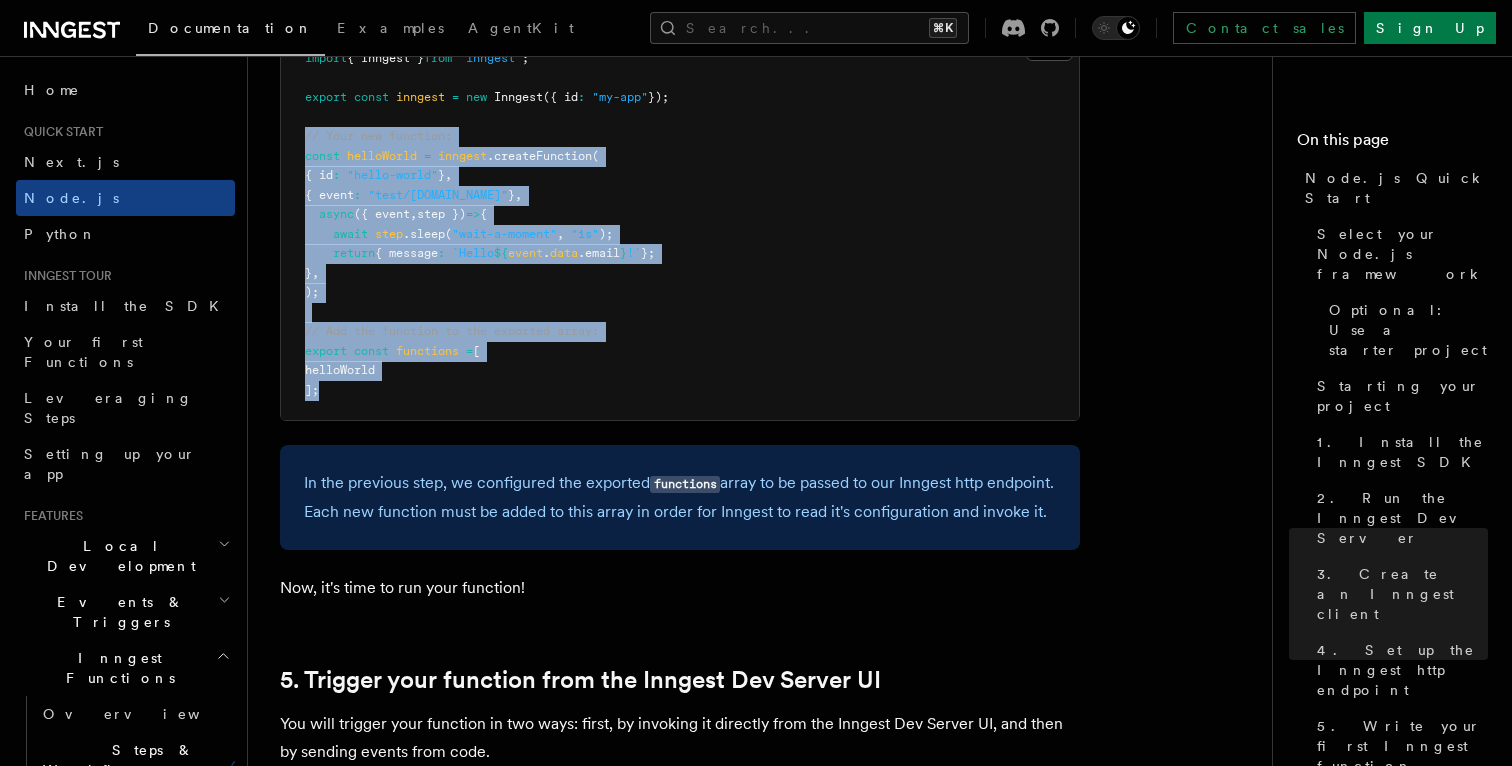 click on "import  { Inngest }  from   "inngest" ;
export   const   inngest   =   new   Inngest ({ id :   "my-app"  });
// Your new function:
const   helloWorld   =   inngest .createFunction (
{ id :   "hello-world"  } ,
{ event :   "test/hello.world"  } ,
async  ({ event ,  step })  =>  {
await   step .sleep ( "wait-a-moment" ,   "1s" );
return  { message :   `Hello  ${ event . data .email } !`  };
} ,
);
// Add the function to the exported array:
export   const   functions   =  [
helloWorld
];" at bounding box center [680, 224] 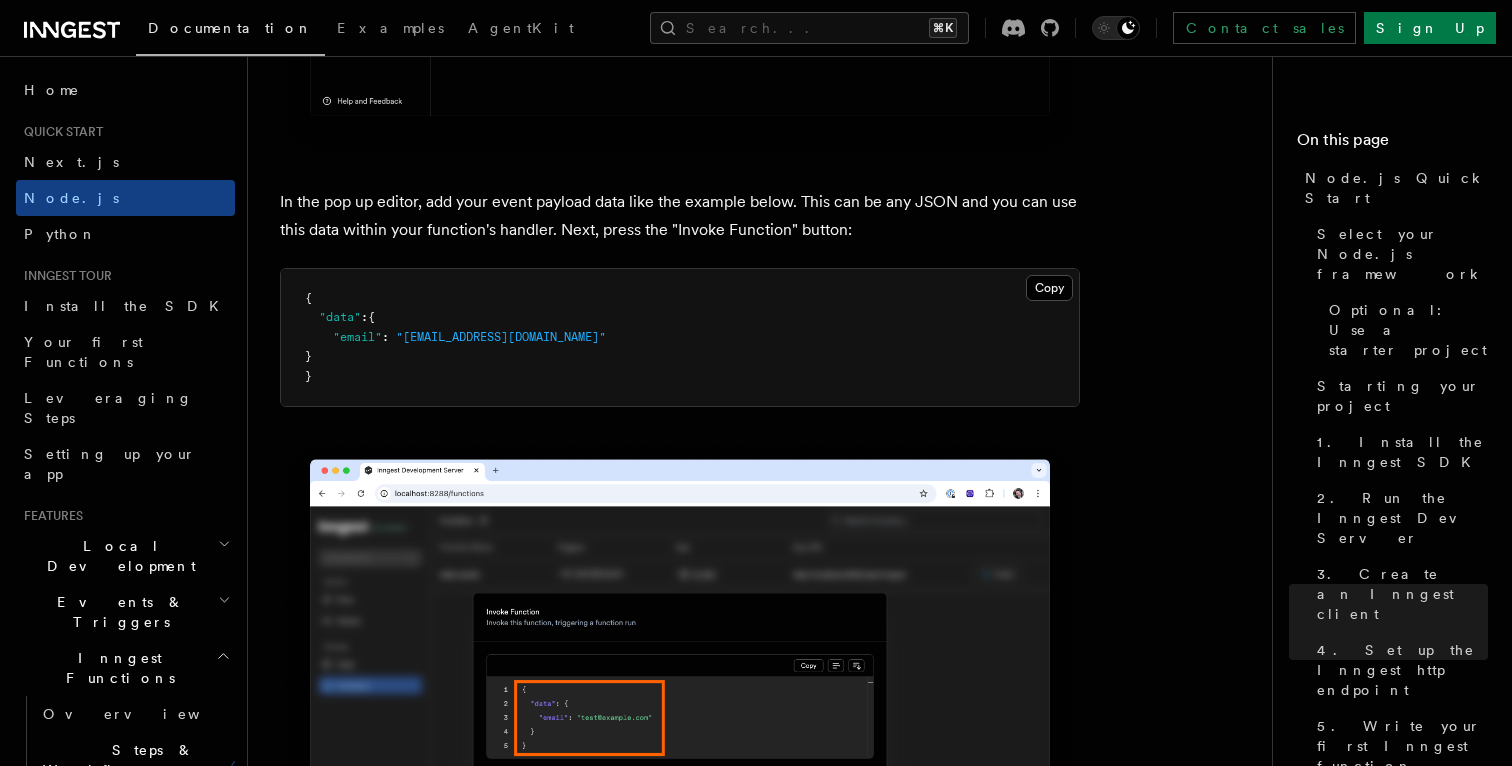 scroll, scrollTop: 6009, scrollLeft: 0, axis: vertical 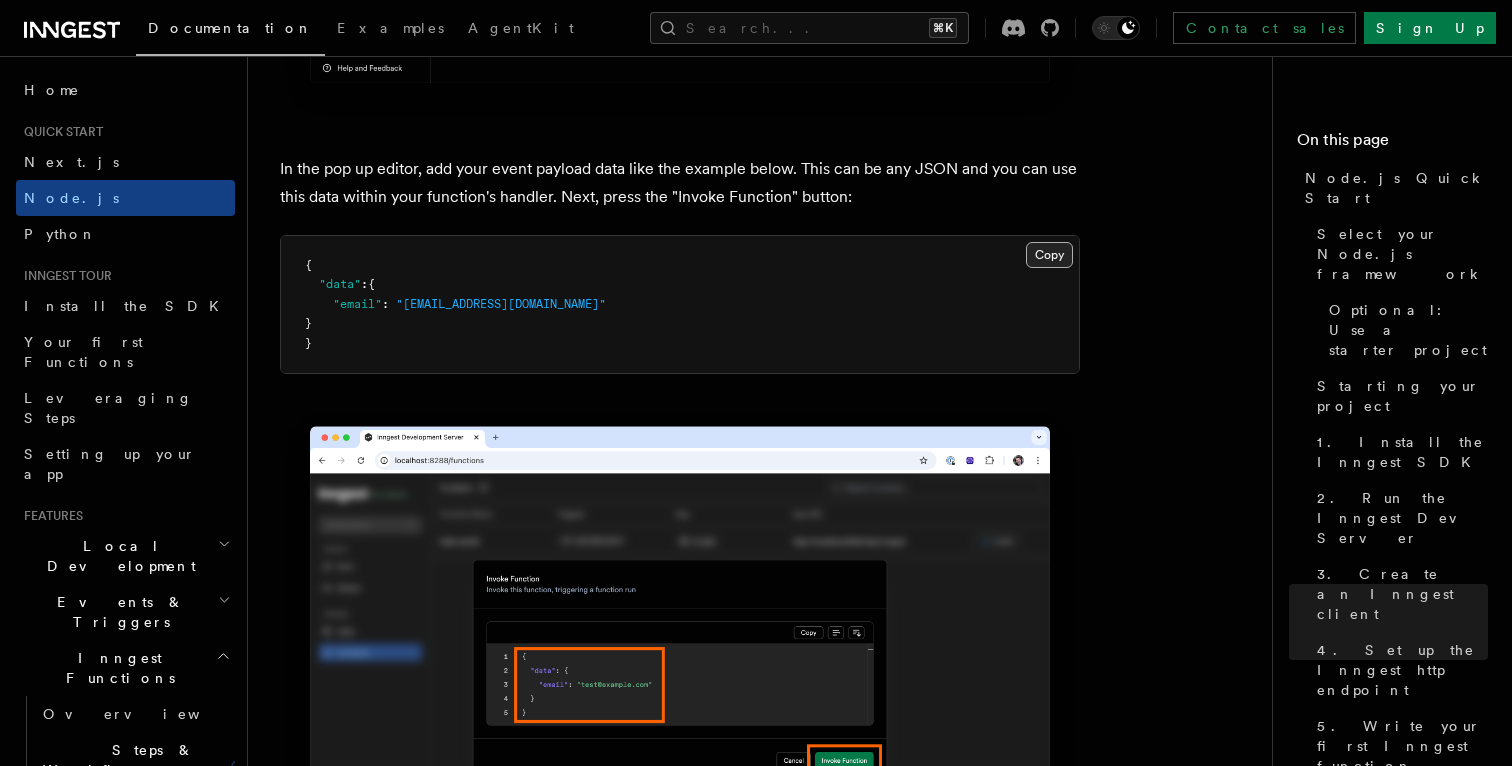 click on "Copy Copied" at bounding box center [1049, 255] 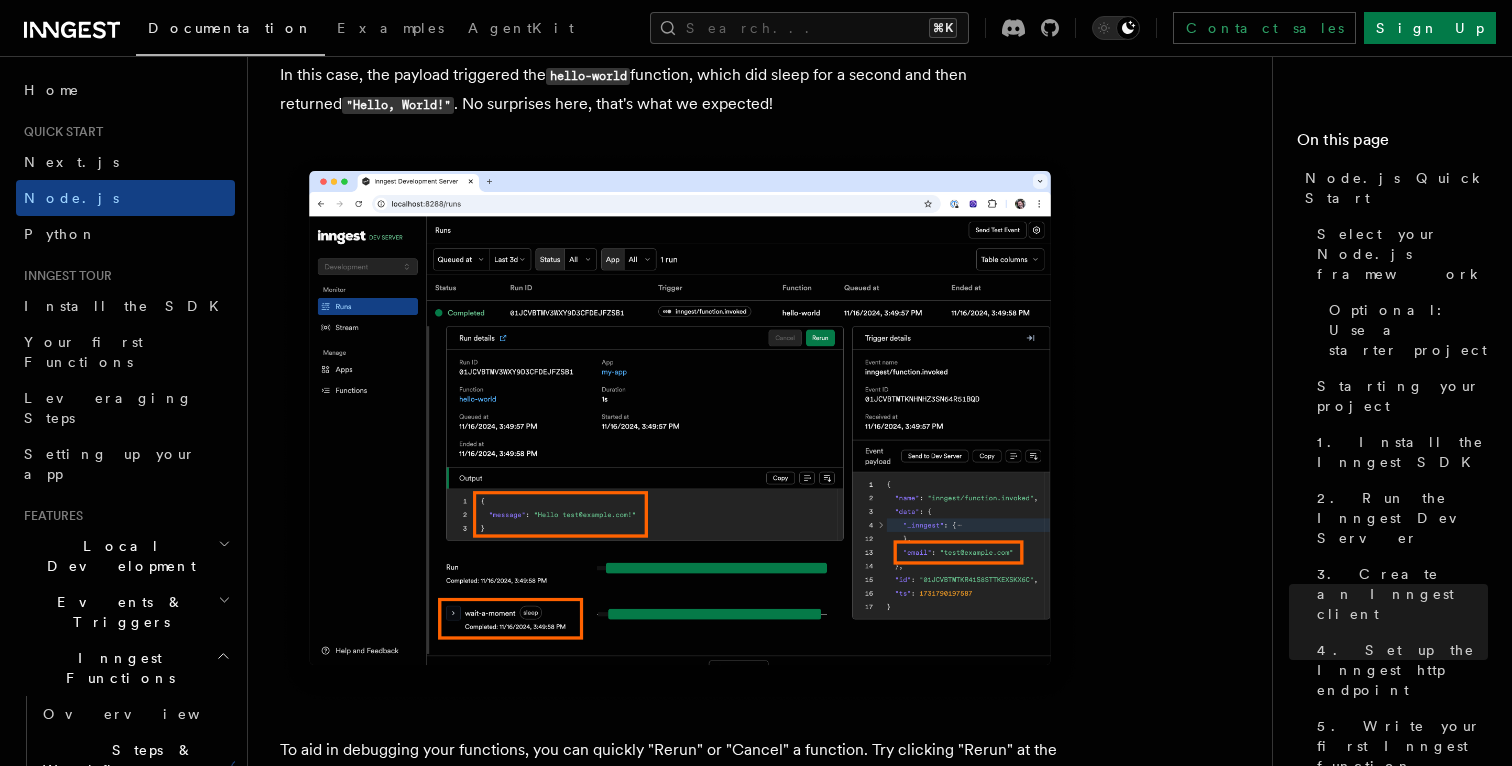 scroll, scrollTop: 8196, scrollLeft: 0, axis: vertical 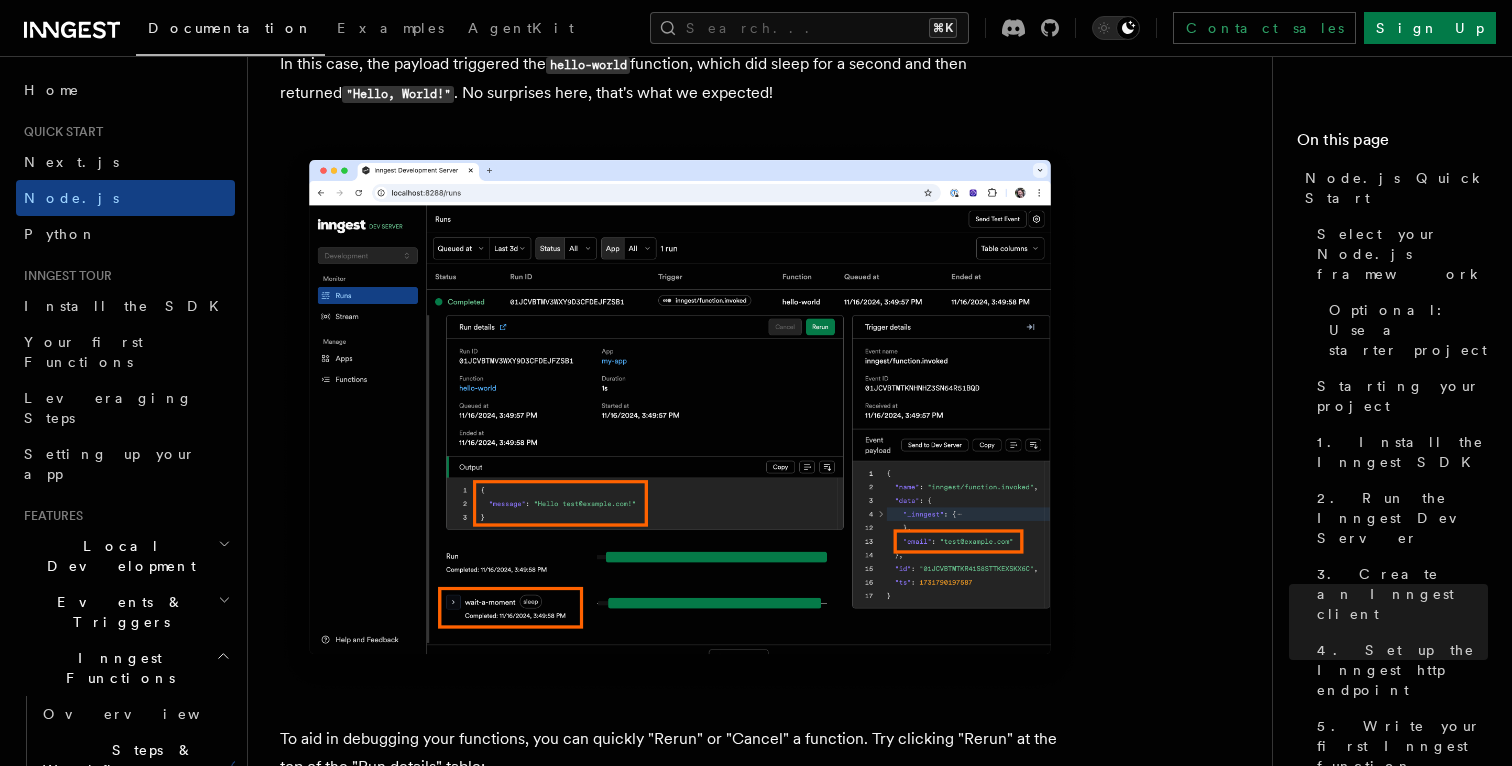 type 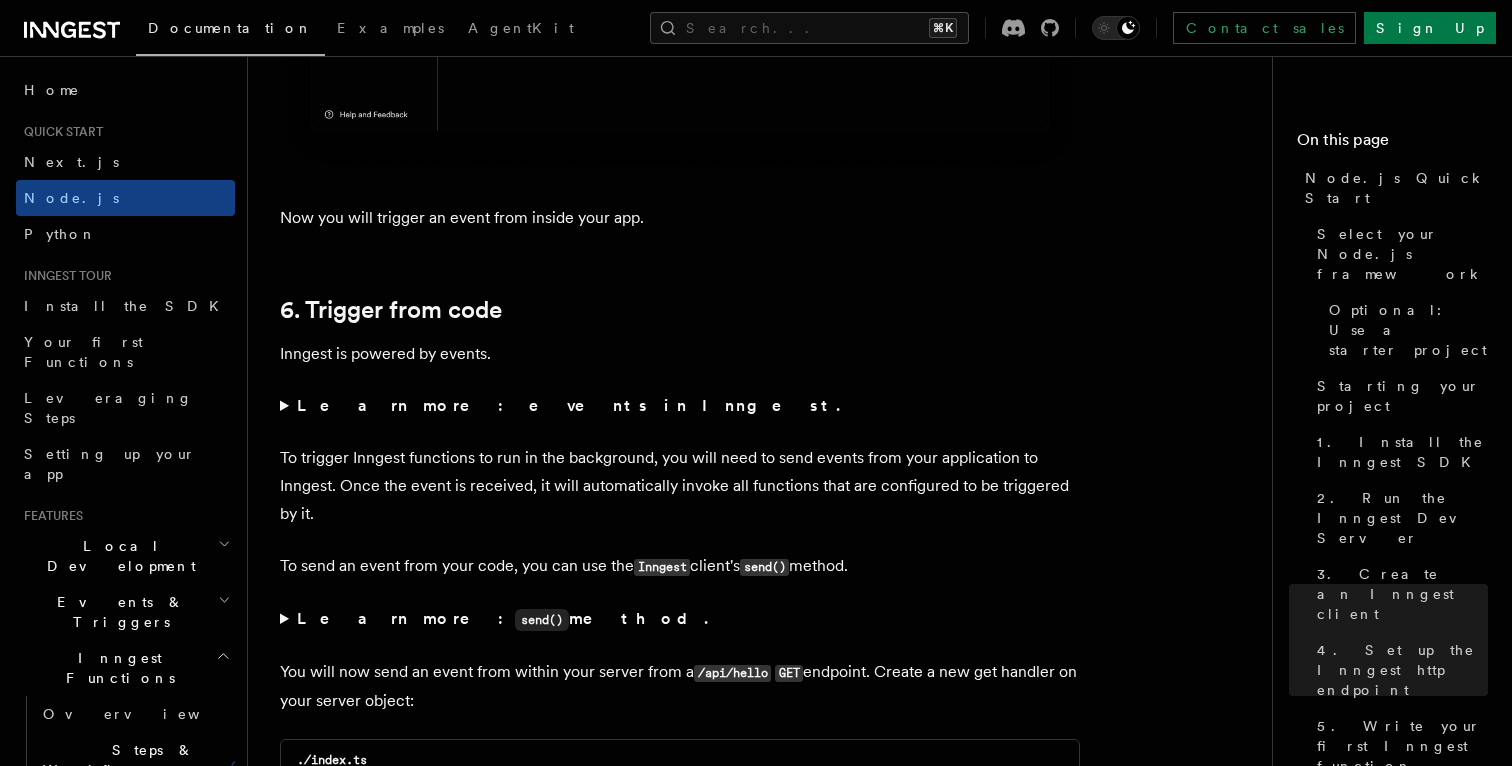 scroll, scrollTop: 9983, scrollLeft: 0, axis: vertical 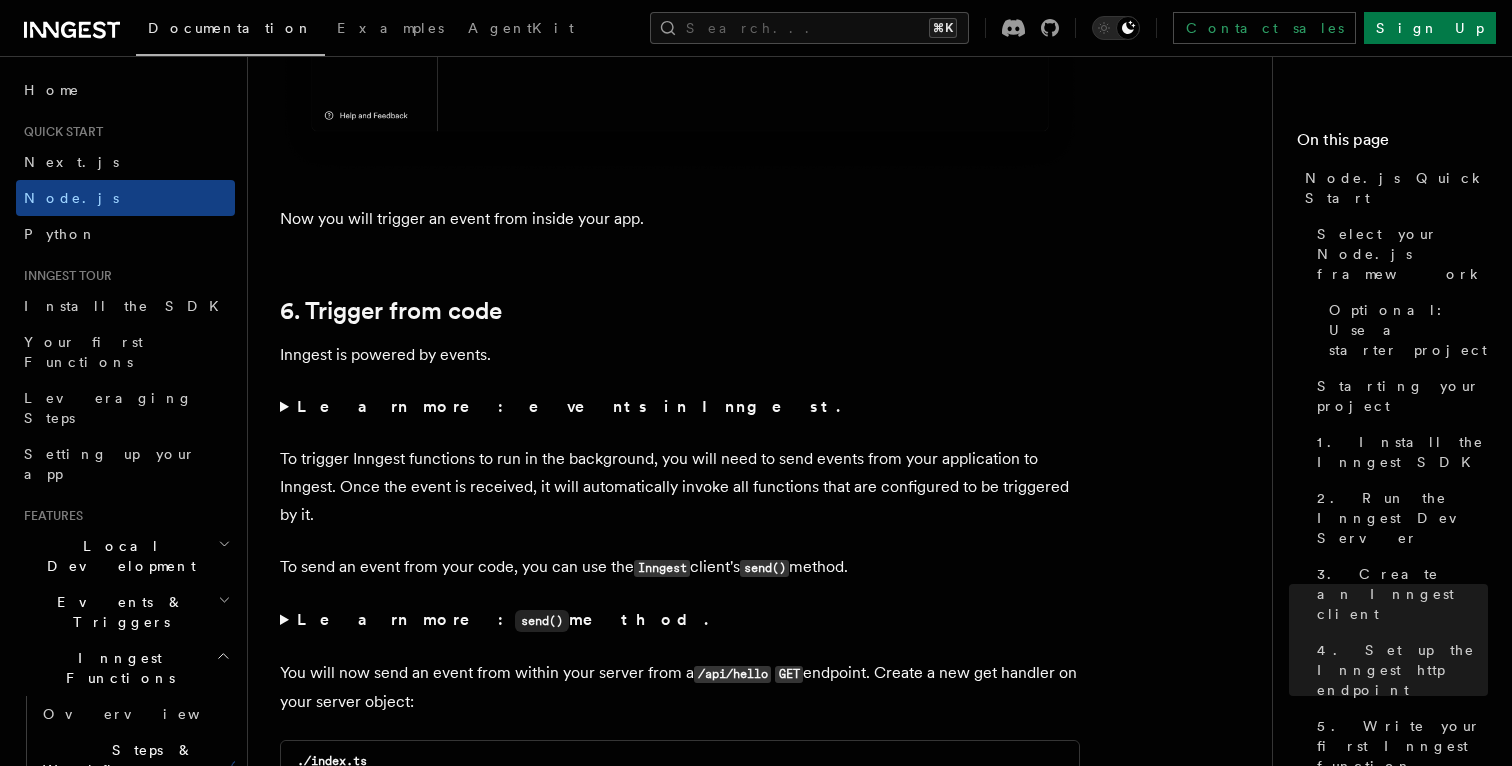 click on "Learn more: events in Inngest." at bounding box center [680, 407] 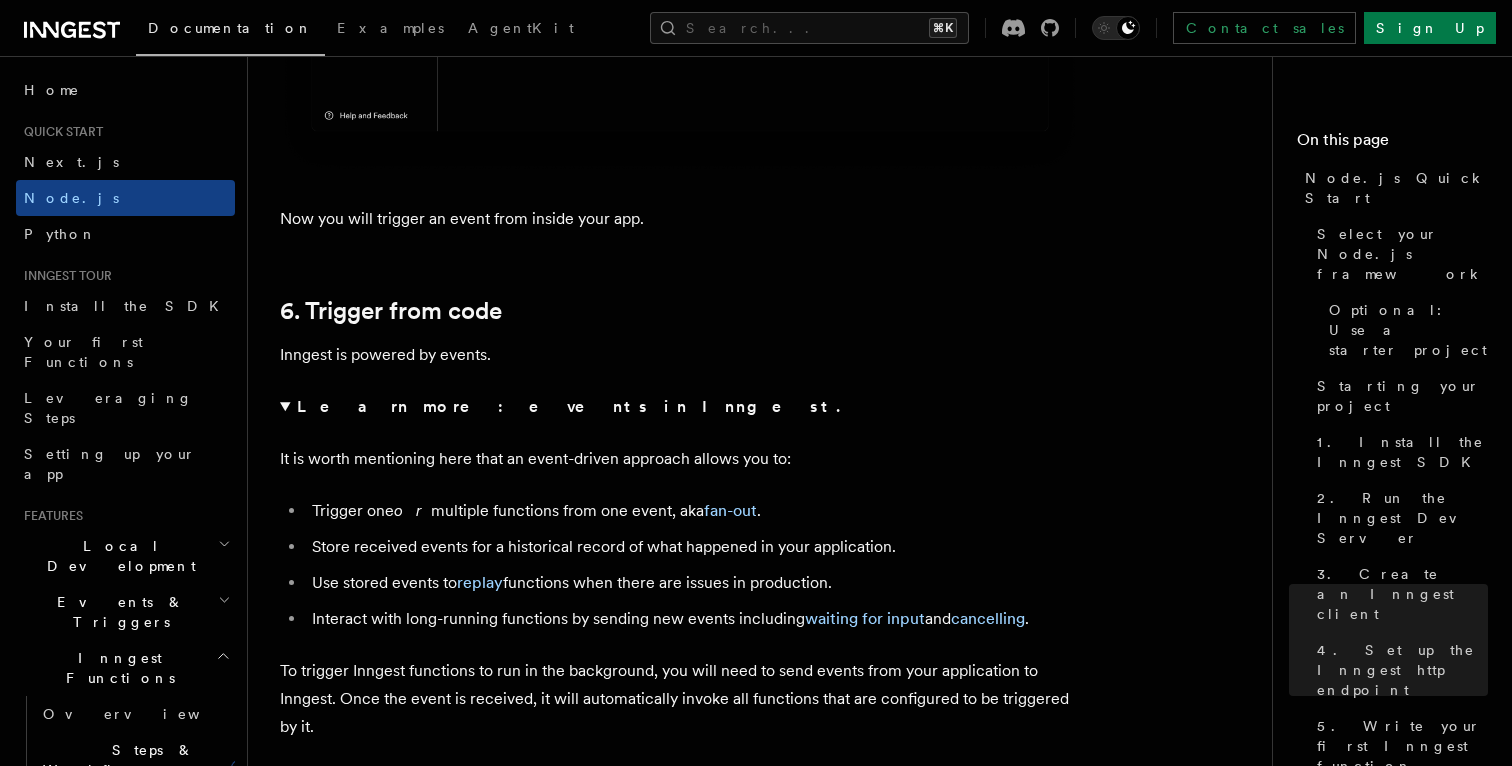 click on "Learn more: events in Inngest." at bounding box center (680, 407) 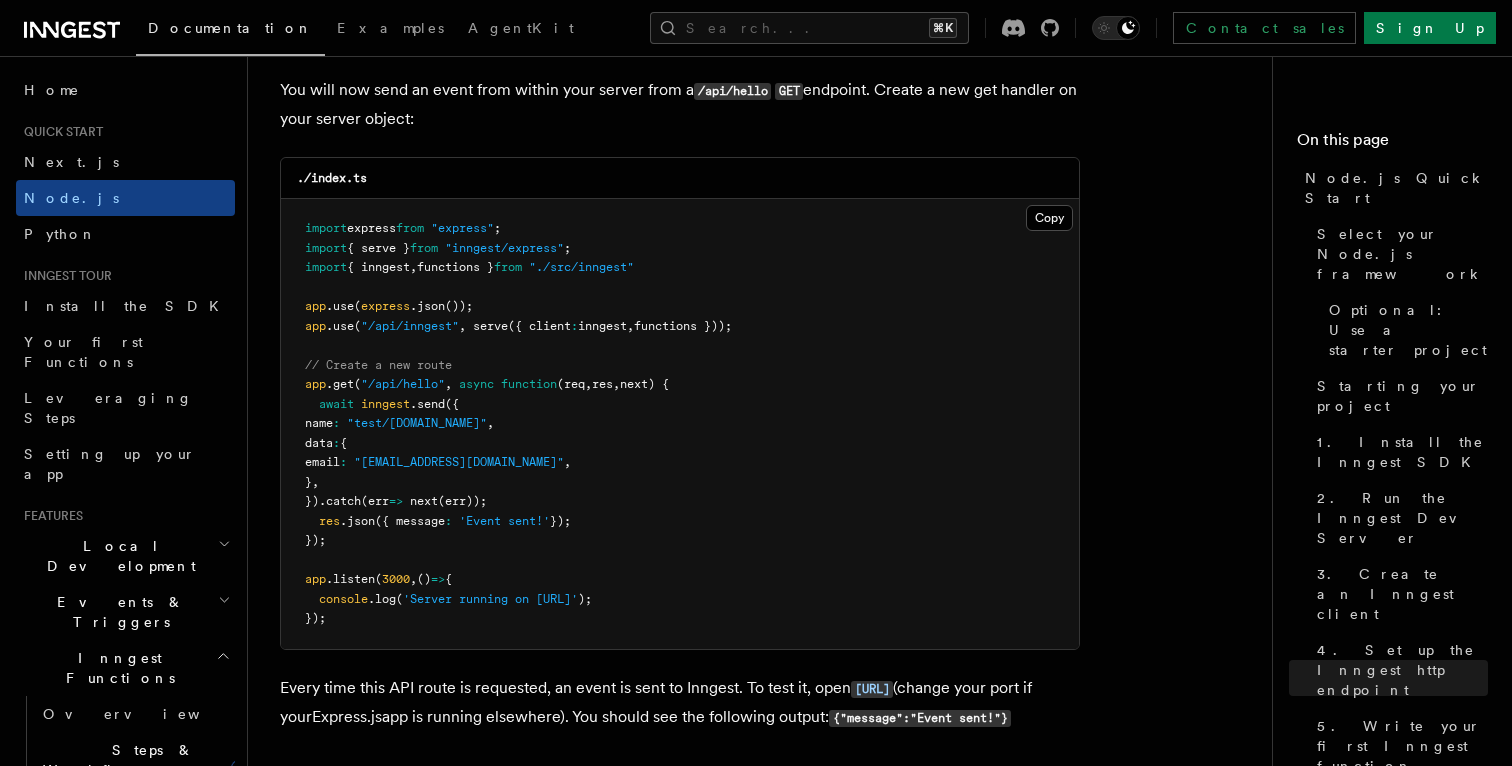 scroll, scrollTop: 10573, scrollLeft: 0, axis: vertical 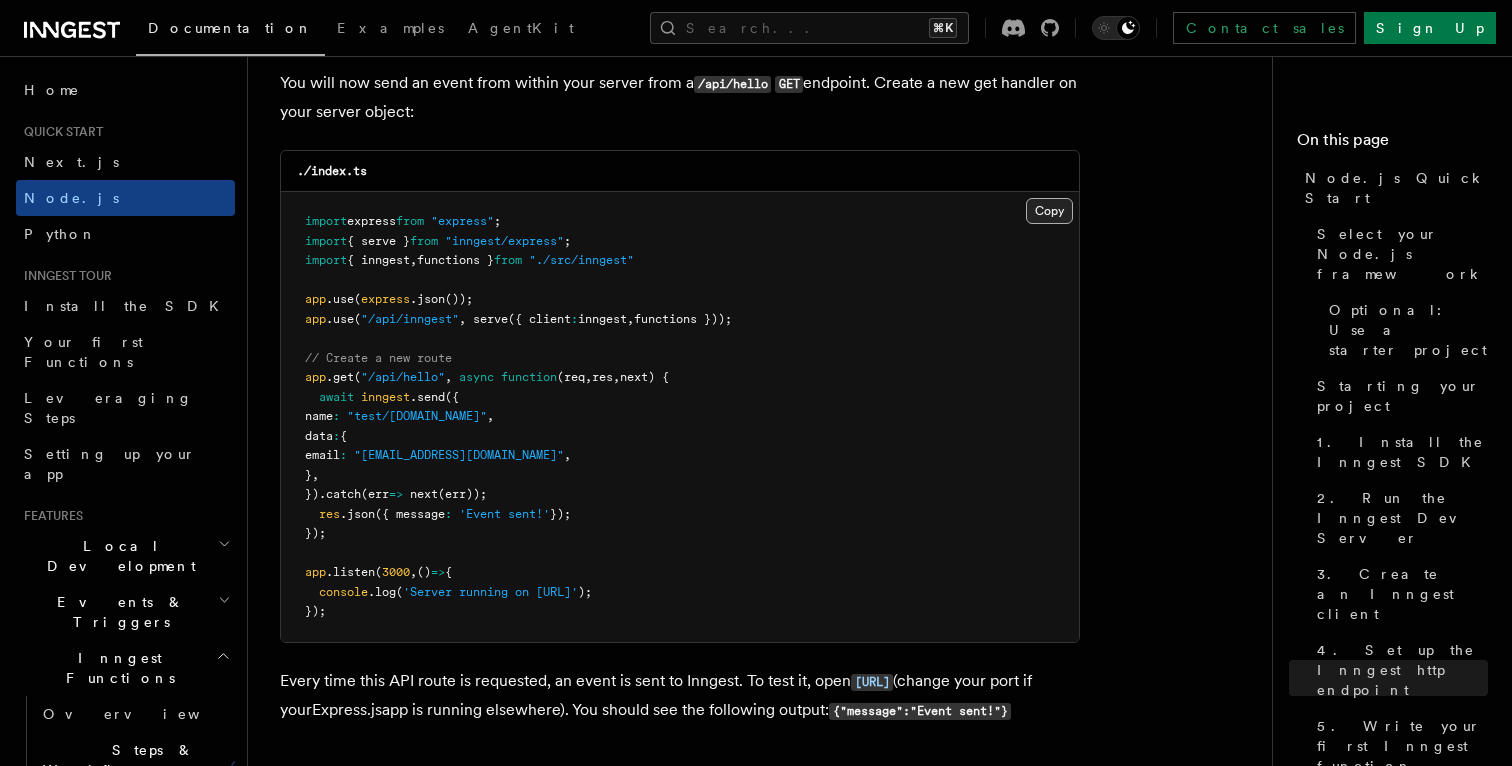 click on "Copy Copied" at bounding box center (1049, 211) 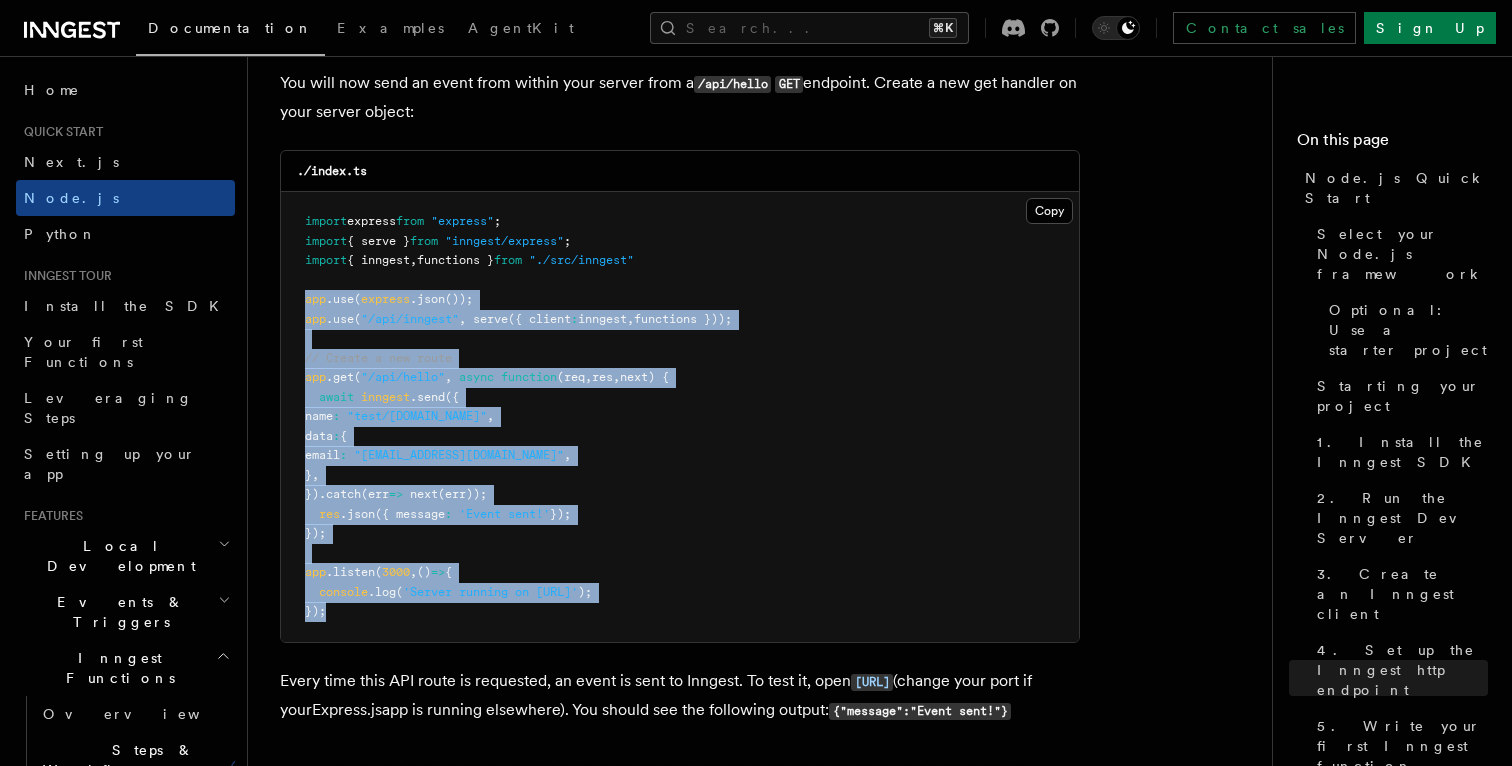 drag, startPoint x: 327, startPoint y: 651, endPoint x: 292, endPoint y: 338, distance: 314.95078 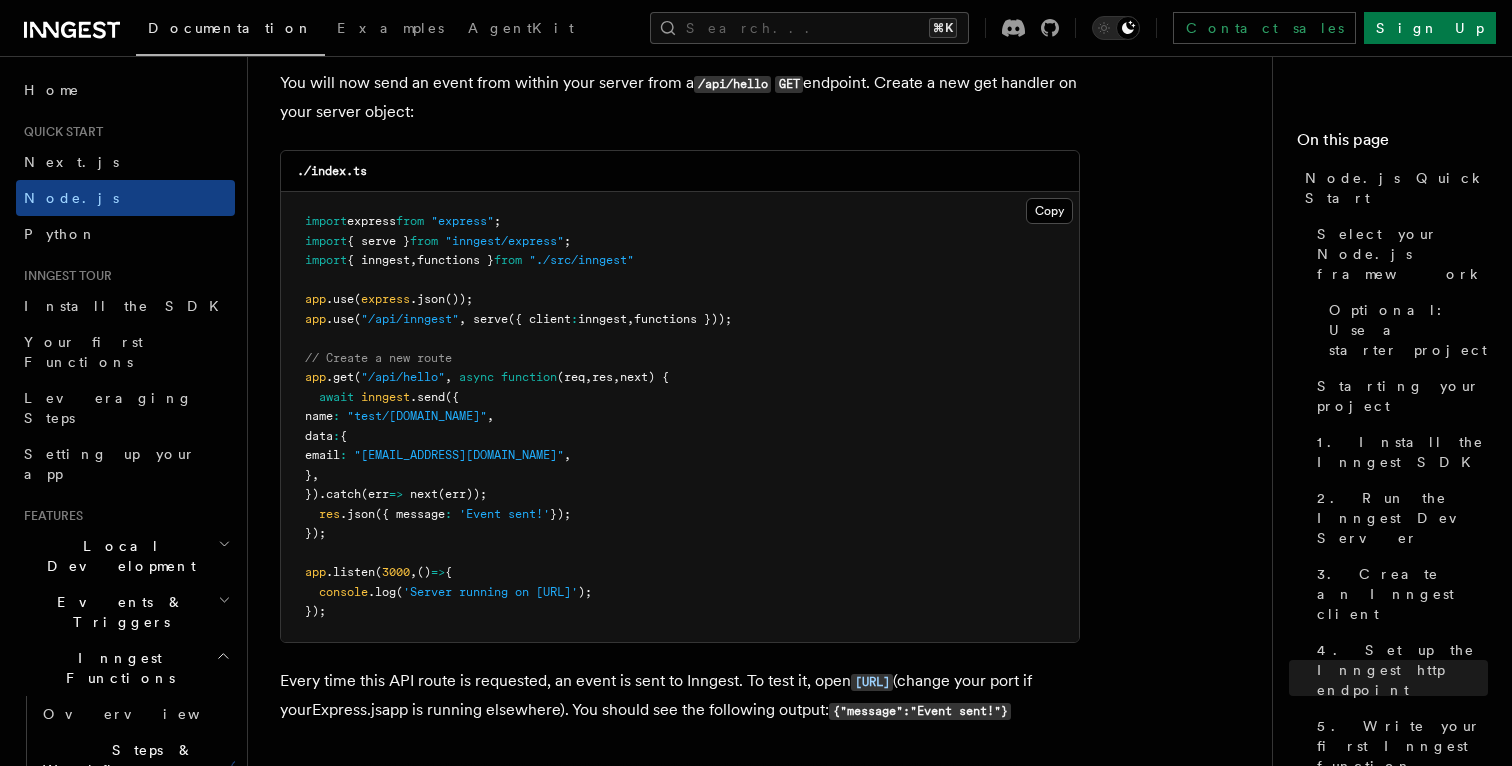 click on "import  express  from   "express" ;
import  { serve }  from   "inngest/express" ;
import  { inngest ,  functions }  from   "./src/inngest"
app .use ( express .json ());
app .use ( "/api/inngest" ,   serve ({ client :  inngest ,  functions }));
// Create a new route
app .get ( "/api/hello" ,   async   function  (req ,  res ,  next) {
await   inngest .send ({
name :   "test/hello.world" ,
data :  {
email :   "testUser@example.com" ,
} ,
}) .catch (err  =>   next (err));
res .json ({ message :   'Event sent!'  });
});
app .listen ( 3000 ,  ()  =>  {
console .log ( 'Server running on http://localhost:3000' );
});" at bounding box center [680, 417] 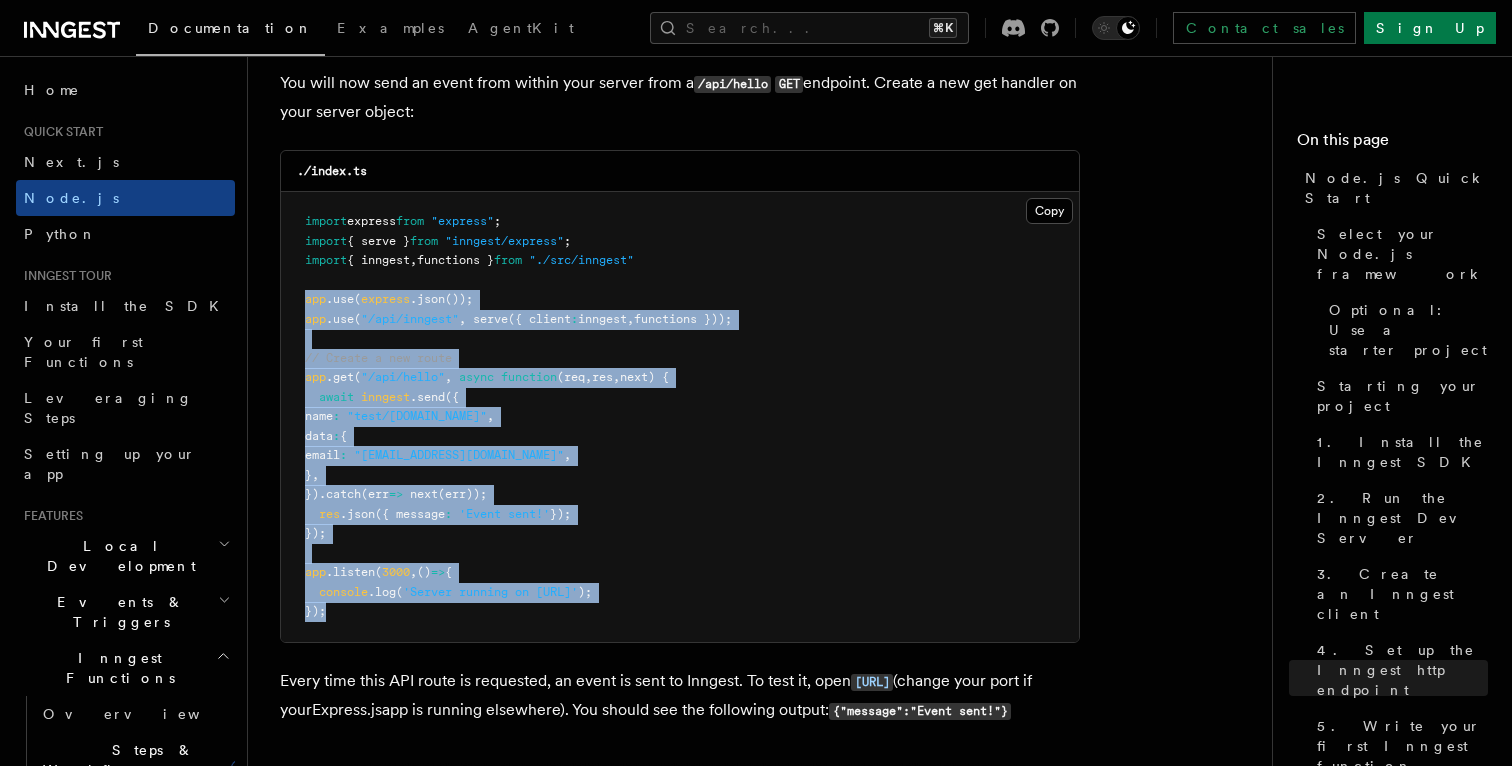 drag, startPoint x: 340, startPoint y: 646, endPoint x: 280, endPoint y: 340, distance: 311.82687 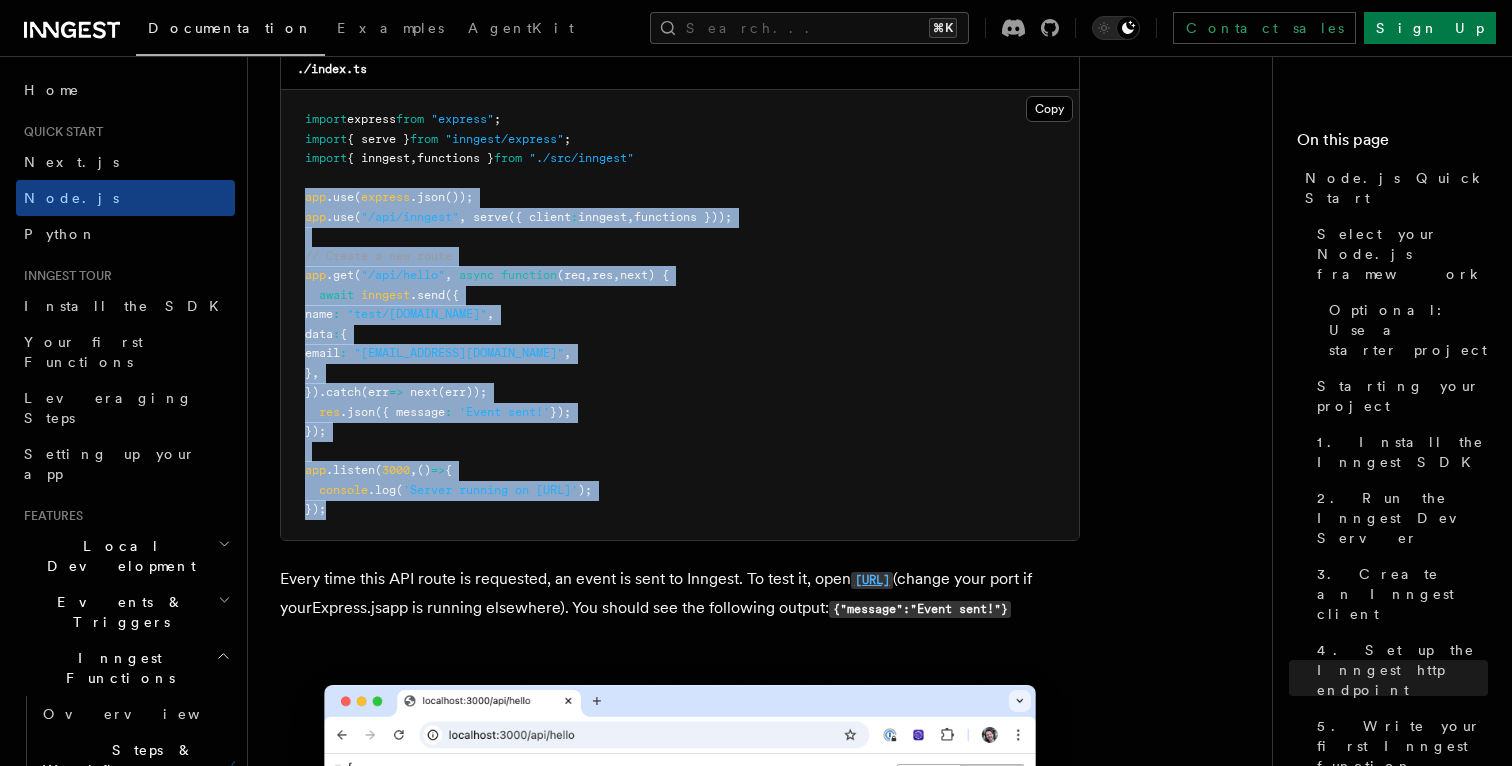 click on "http://localhost:3000/api/hello" at bounding box center [872, 580] 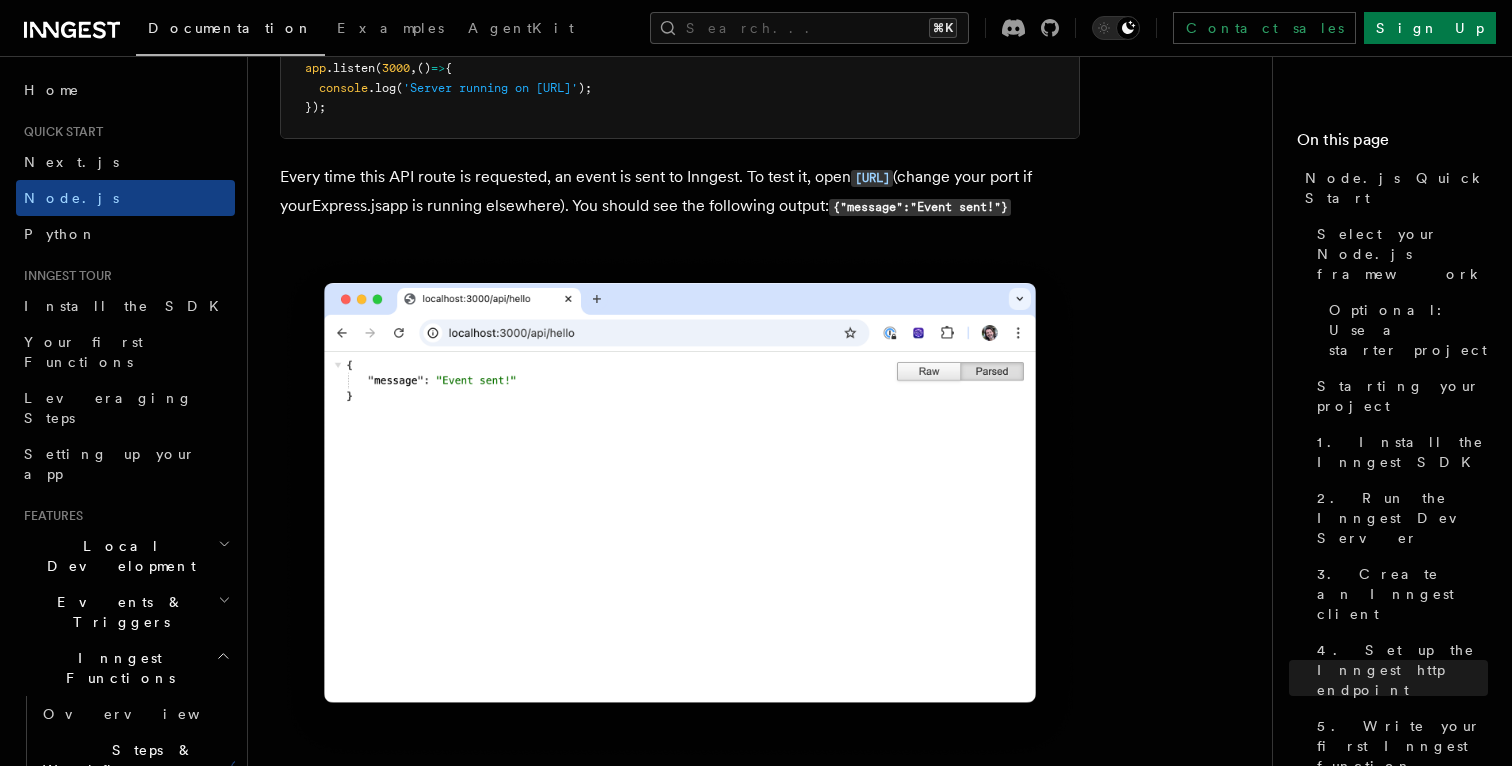 click on "Every time this API route is requested, an event is sent to Inngest. To test it, open  http://localhost:3000/api/hello  (change your port if your  Express.js  app is running elsewhere). You should see the following output:  {"message":"Event sent!"}" at bounding box center [680, 192] 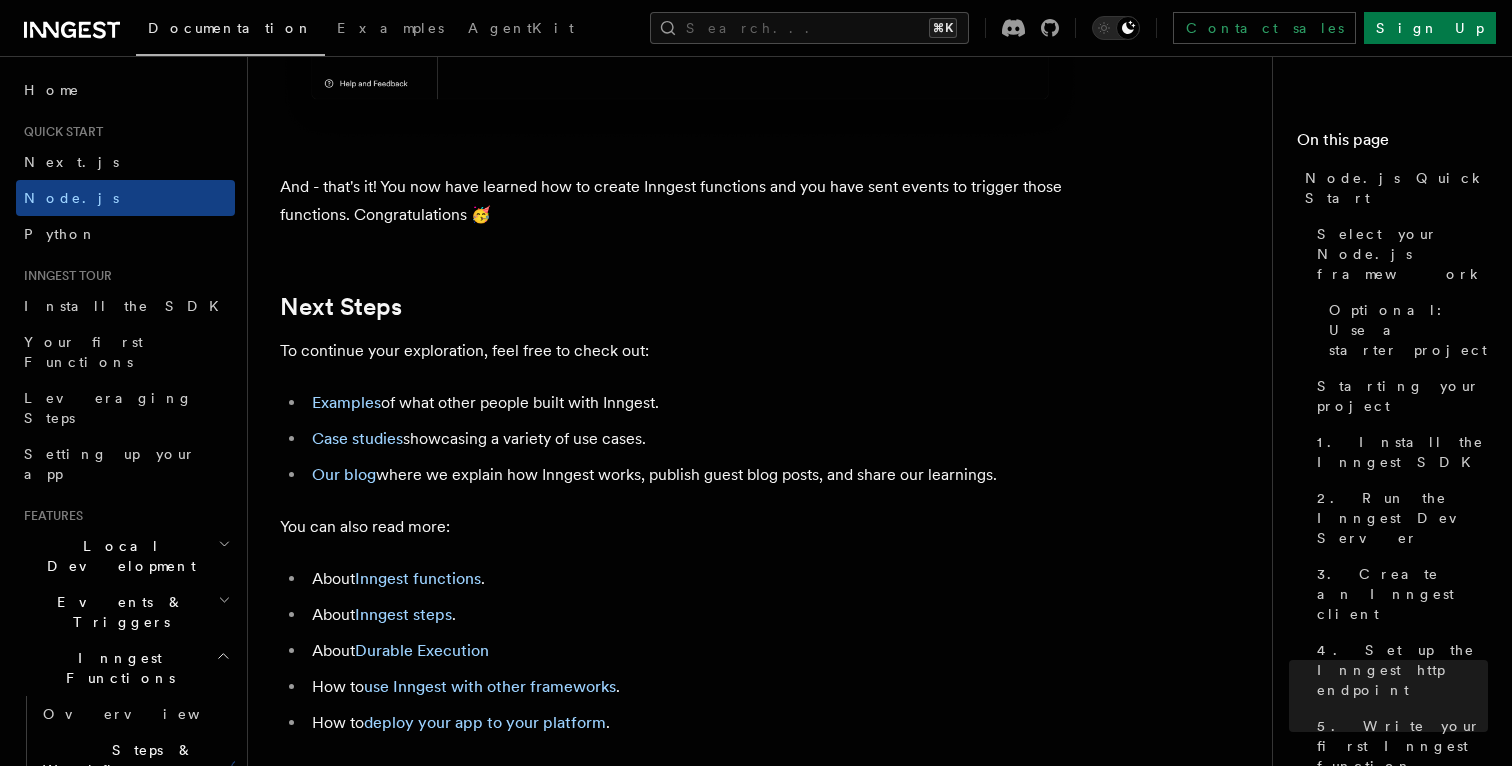 scroll, scrollTop: 12362, scrollLeft: 0, axis: vertical 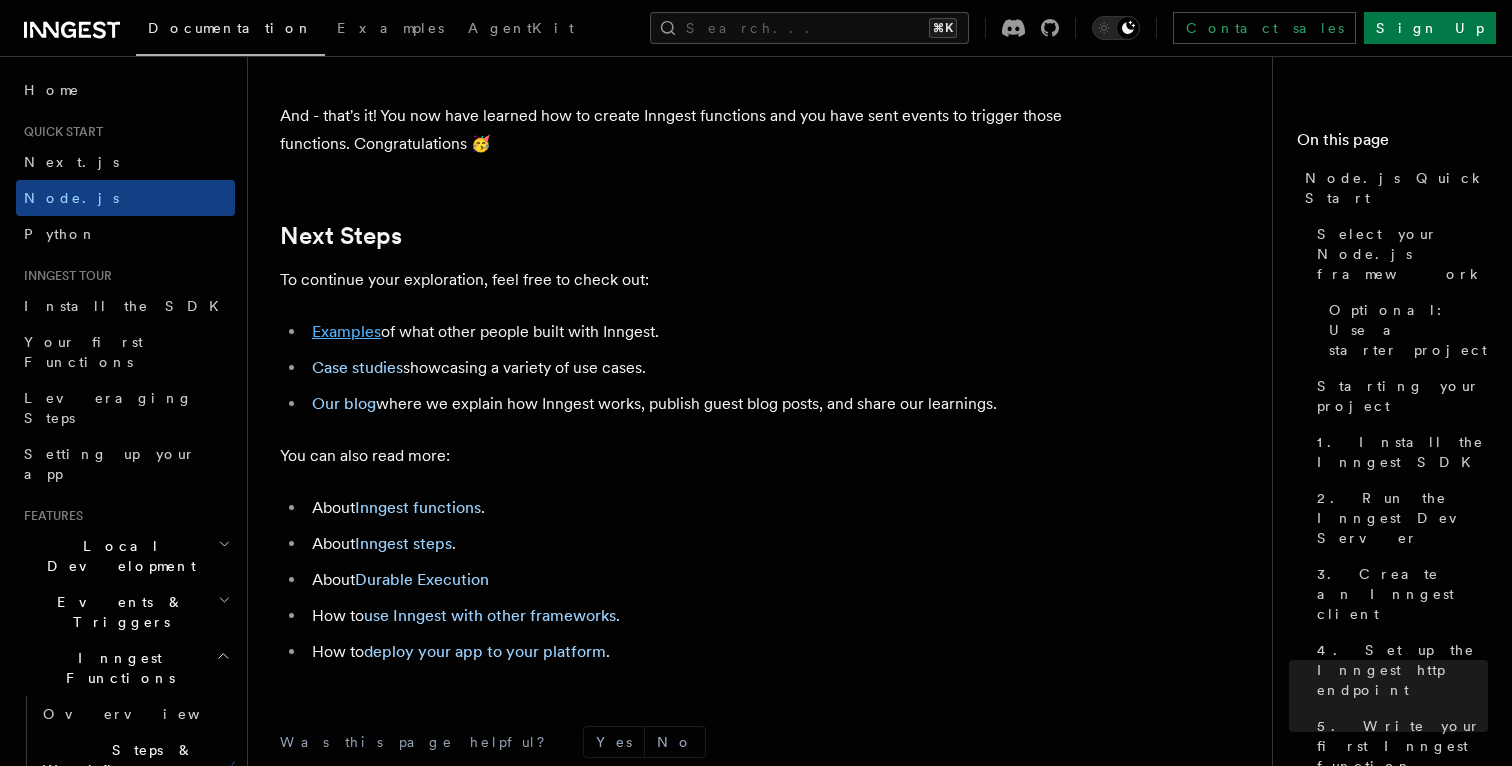 click on "Examples" at bounding box center (346, 331) 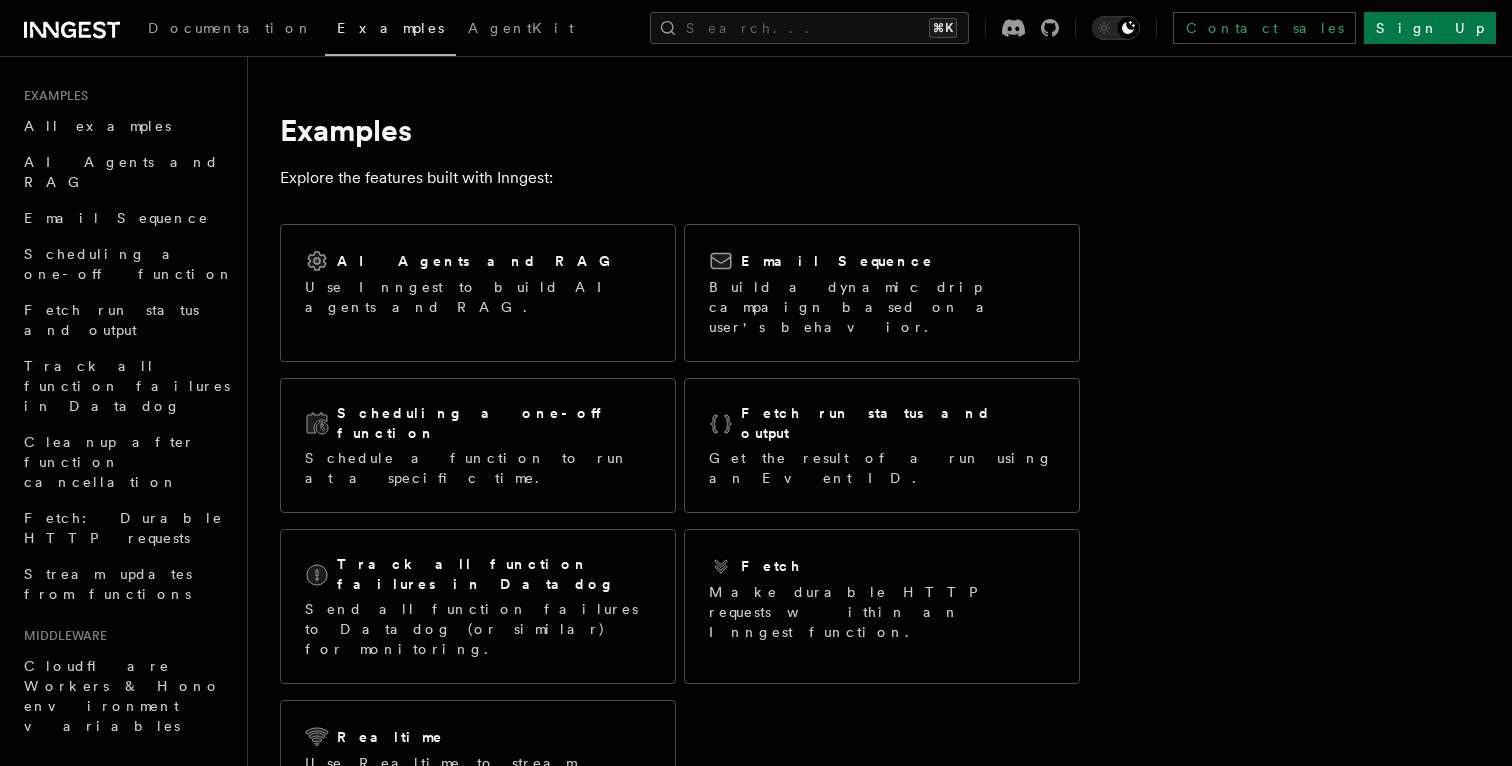 scroll, scrollTop: 0, scrollLeft: 0, axis: both 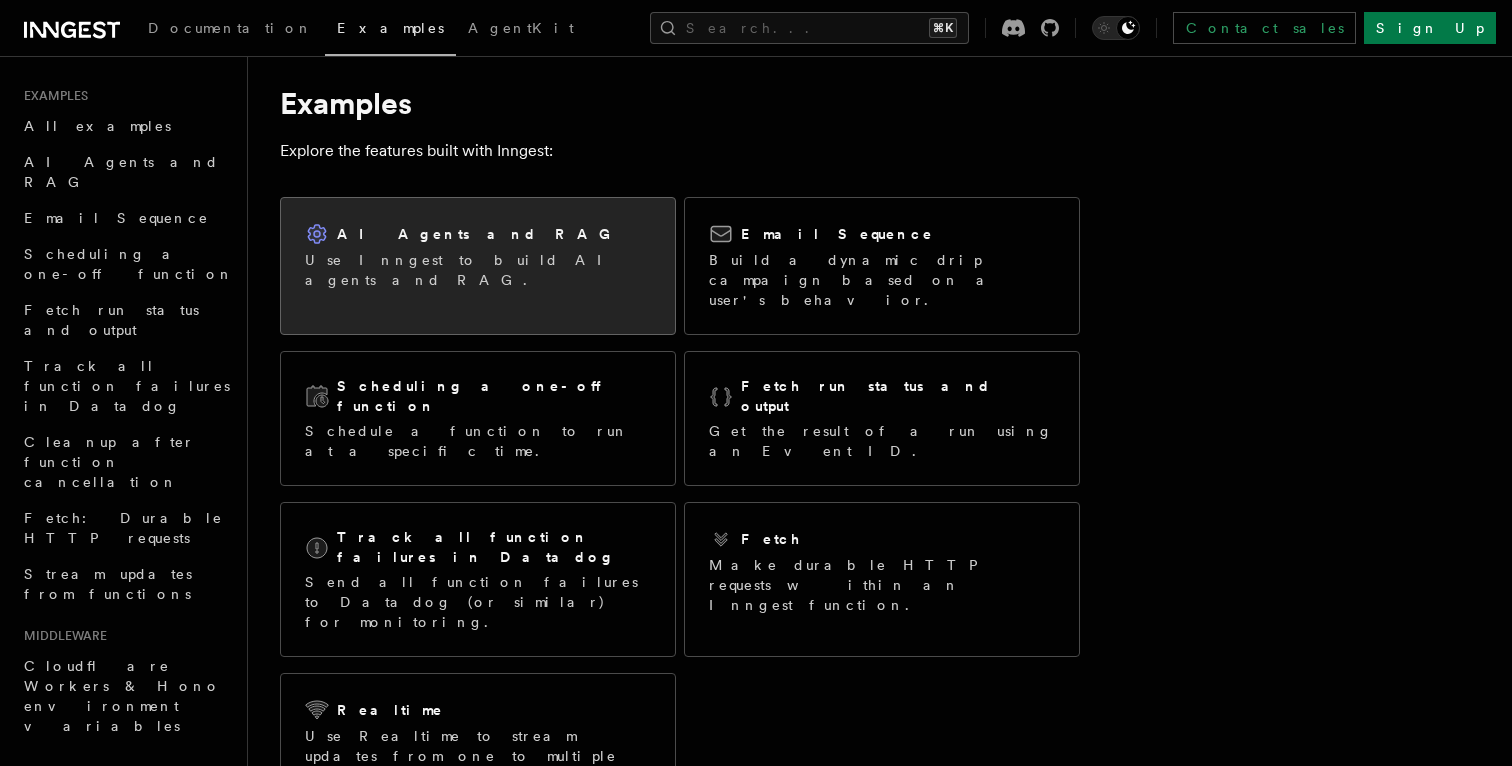 click on "AI Agents and RAG Use Inngest to build AI agents and RAG." at bounding box center (478, 256) 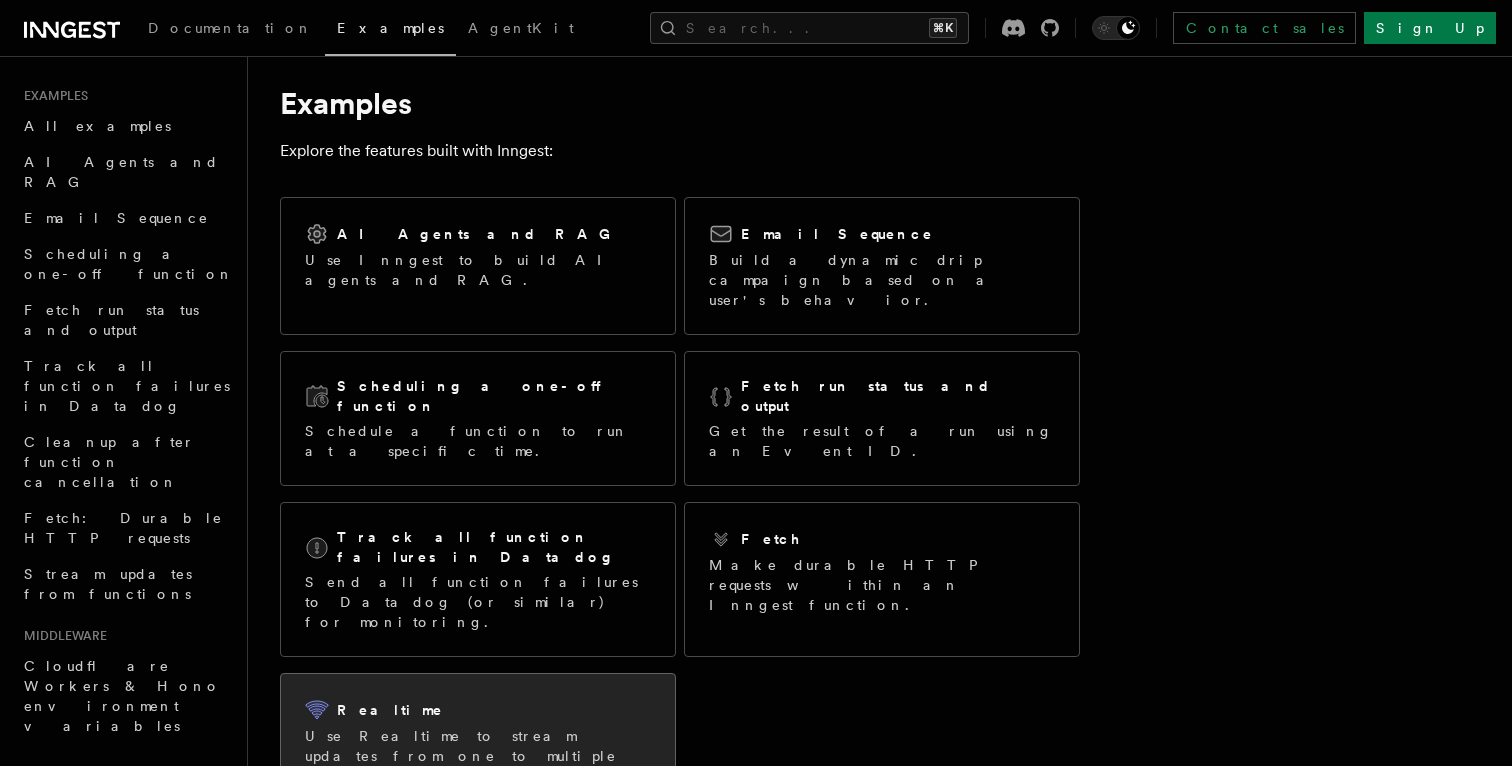 click on "Realtime" at bounding box center (390, 710) 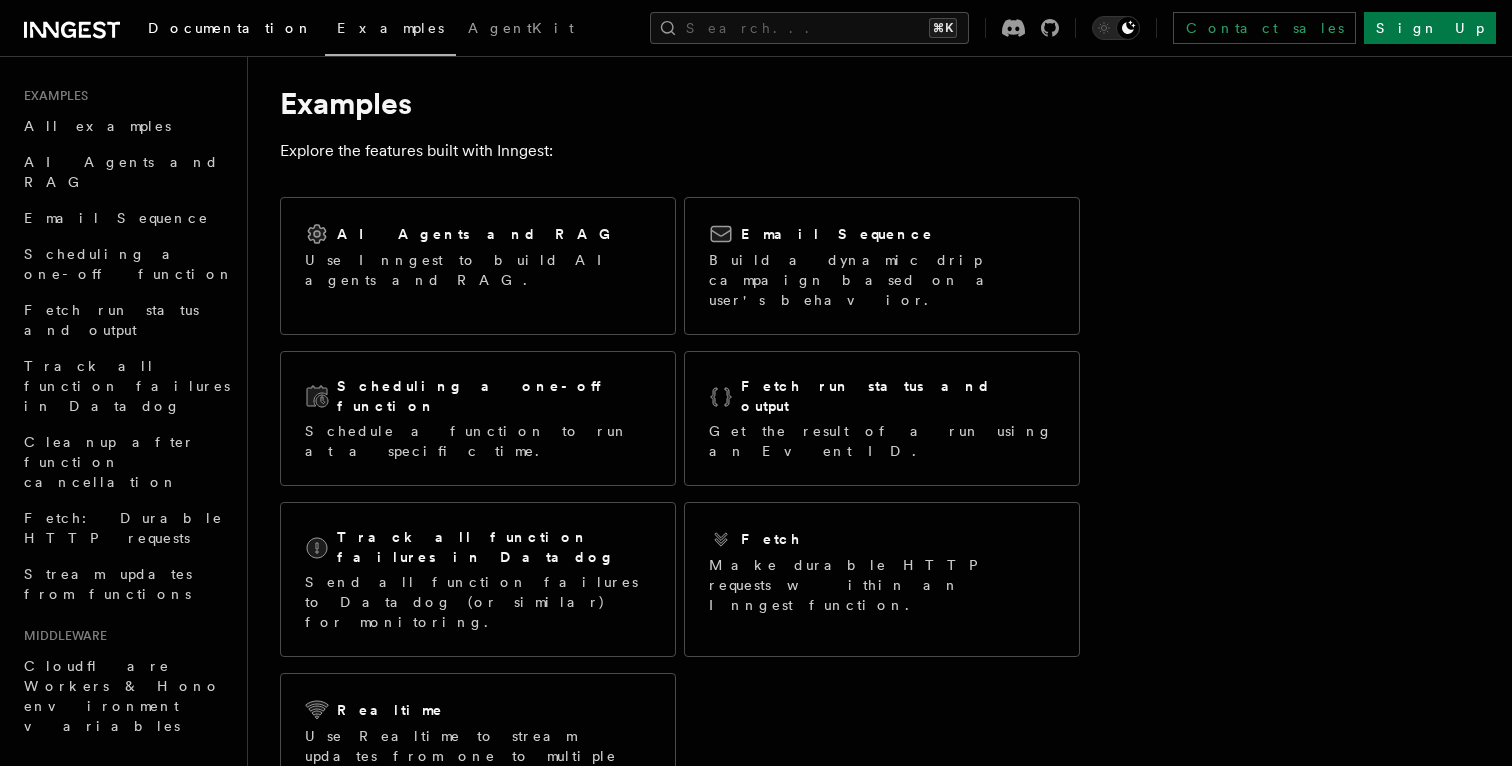 click on "Documentation" at bounding box center (230, 28) 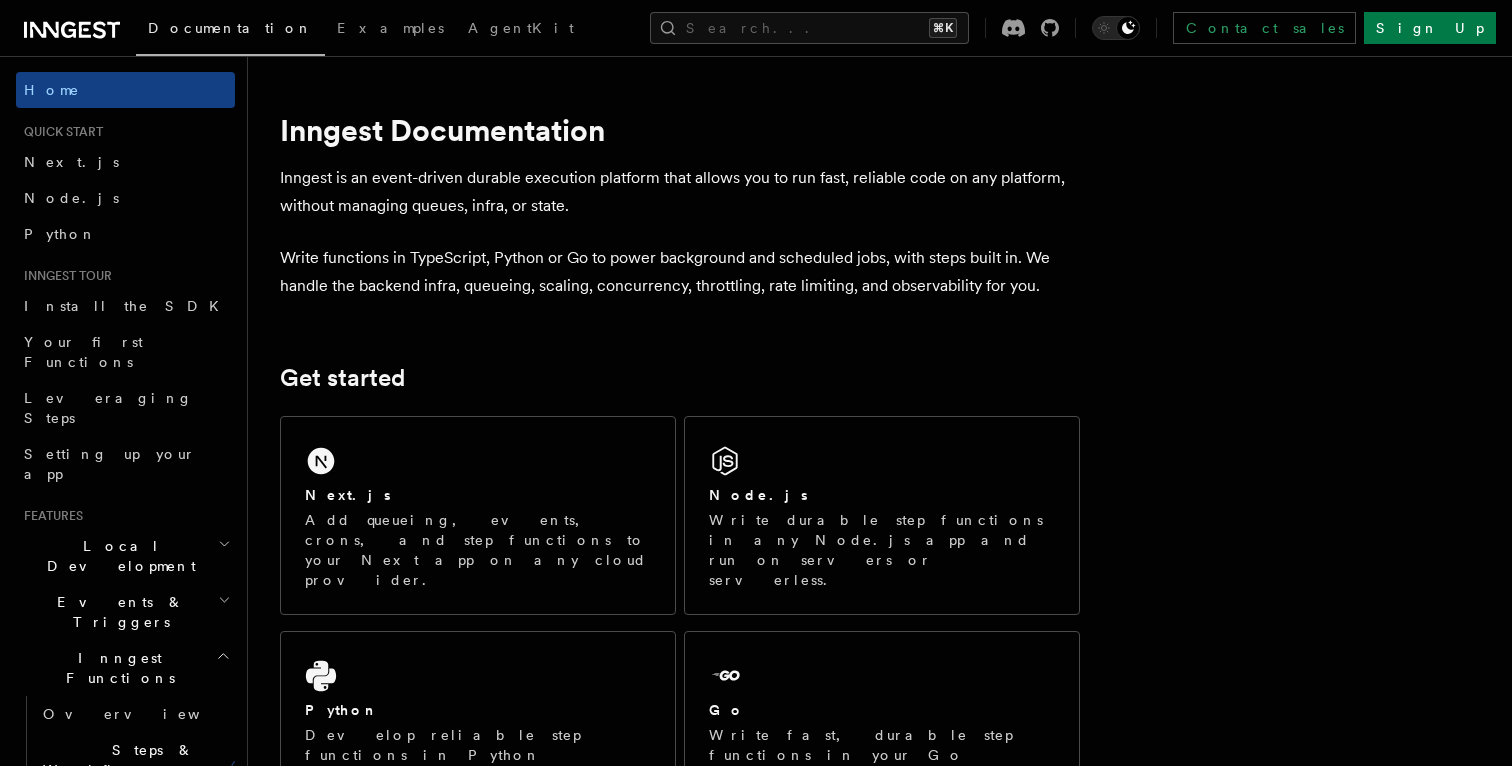 click on "Inngest Functions" at bounding box center [116, 668] 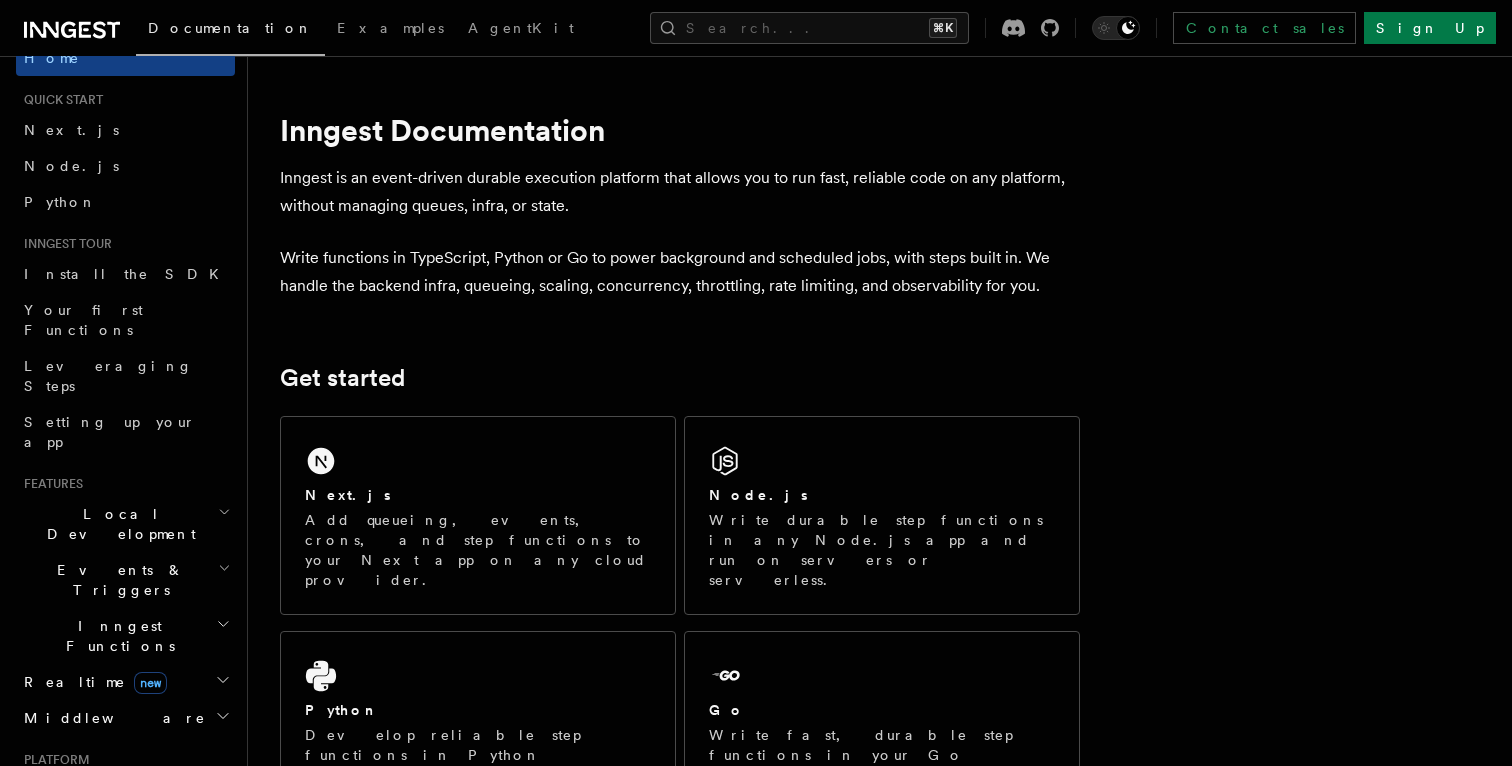 scroll, scrollTop: 53, scrollLeft: 0, axis: vertical 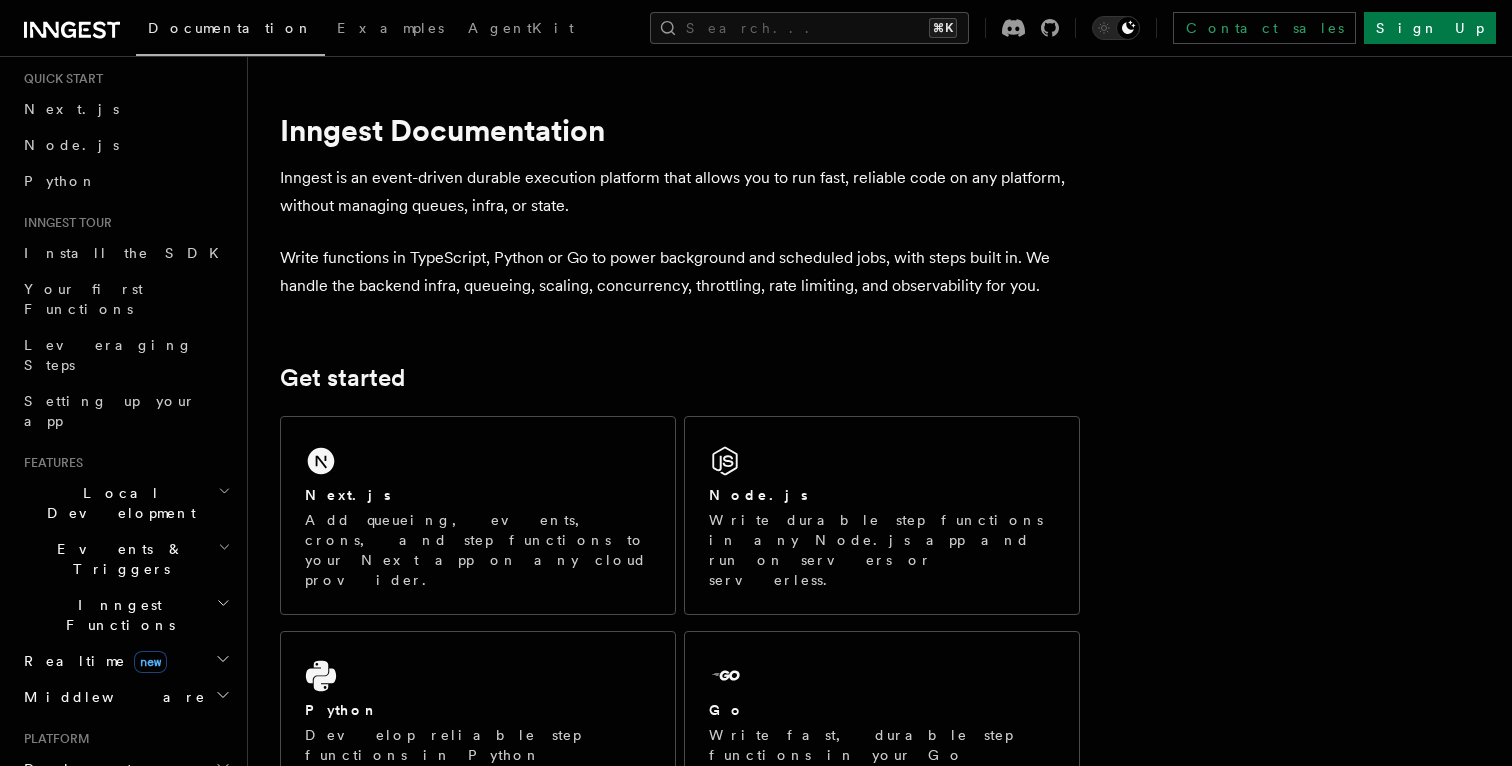 click on "Local Development" at bounding box center (125, 503) 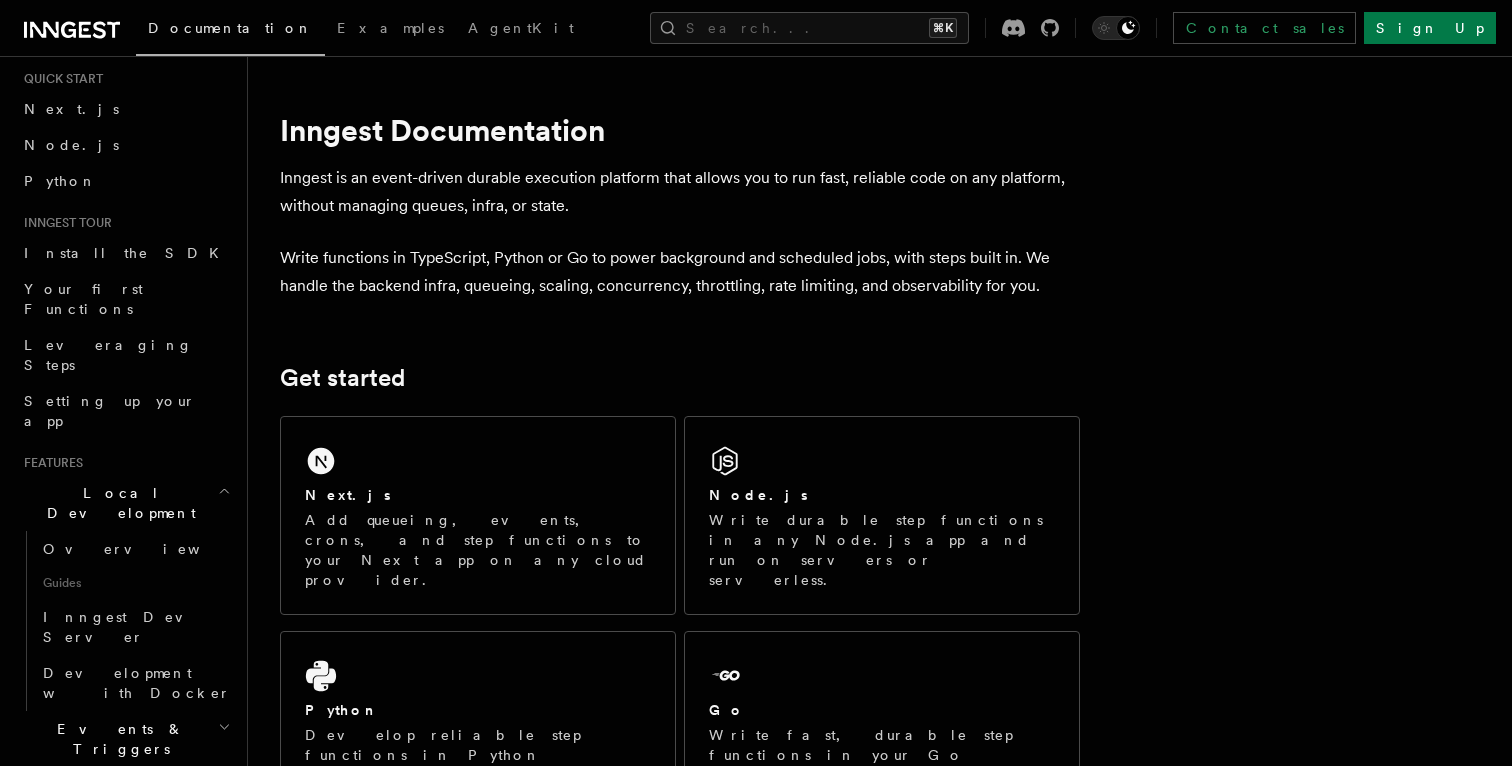 click on "Local Development" at bounding box center (117, 503) 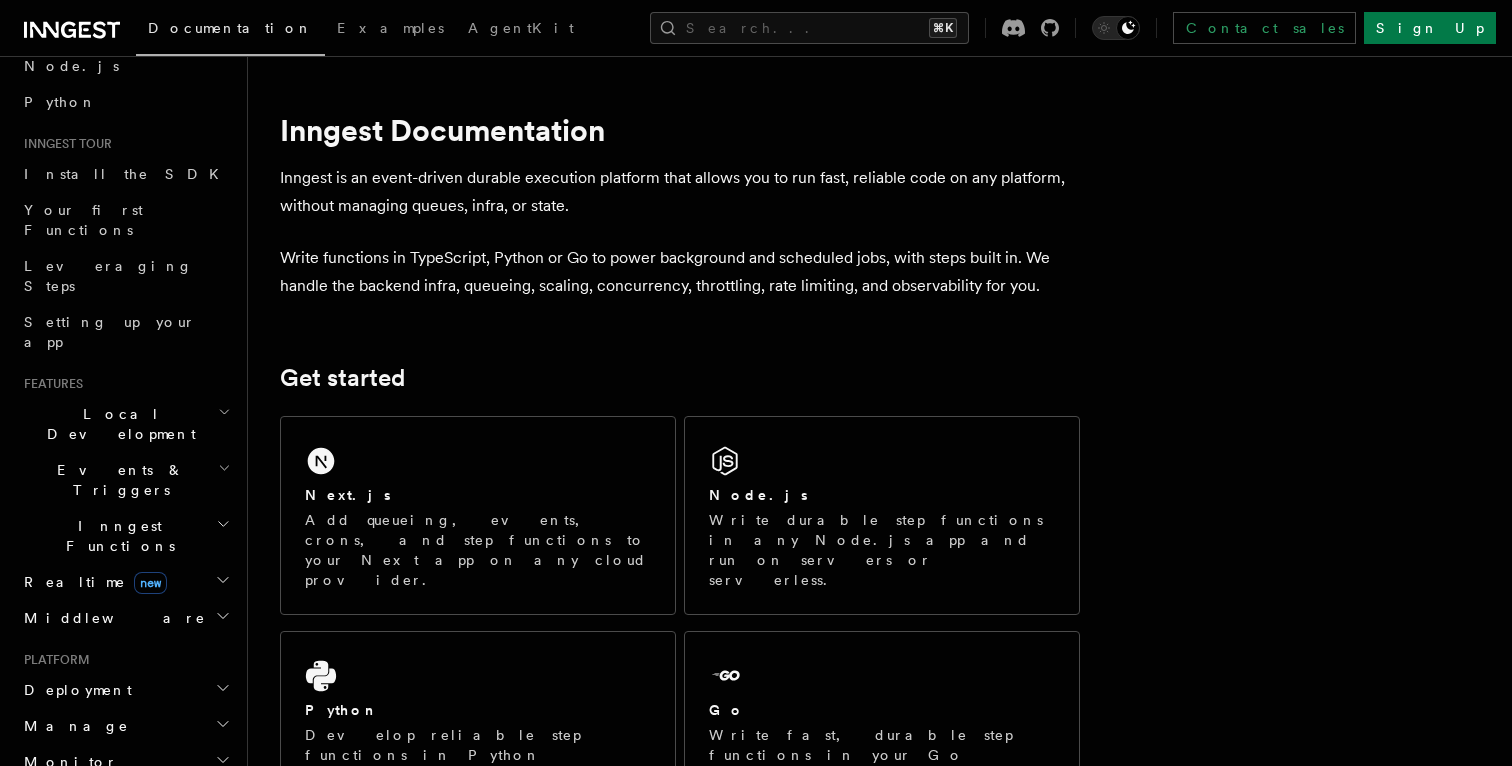 scroll, scrollTop: 182, scrollLeft: 0, axis: vertical 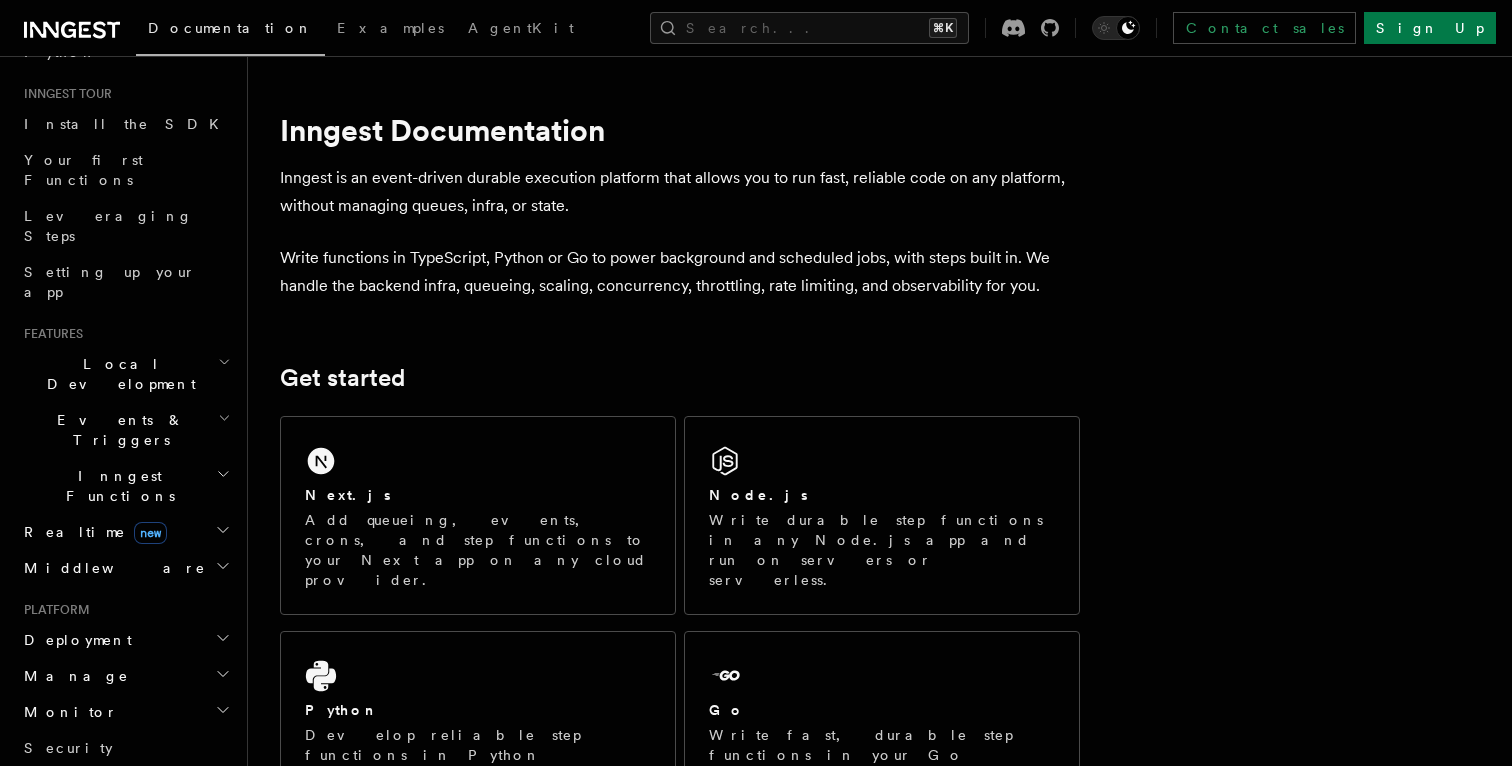 click on "Realtime new" at bounding box center (125, 532) 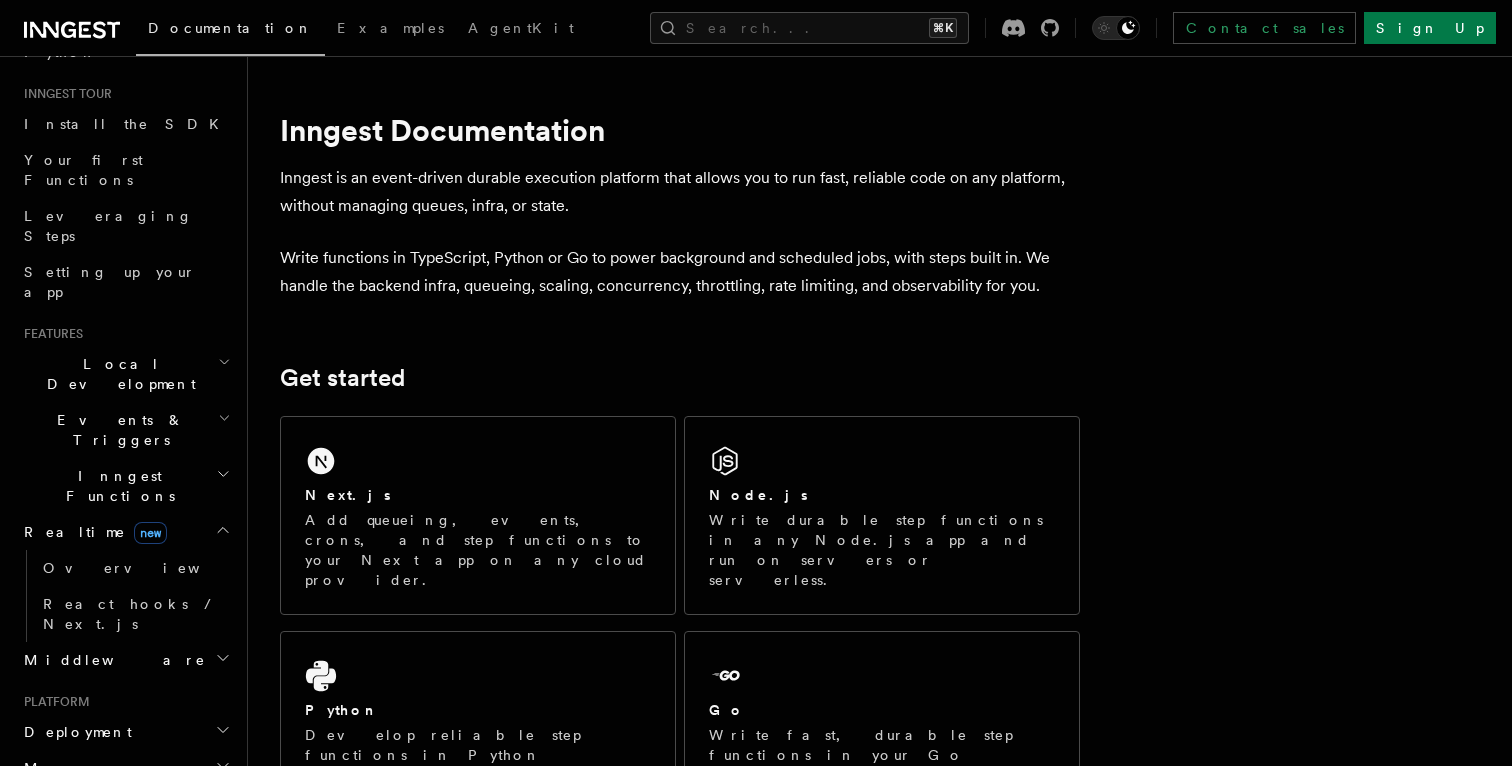 click on "Realtime new" at bounding box center [125, 532] 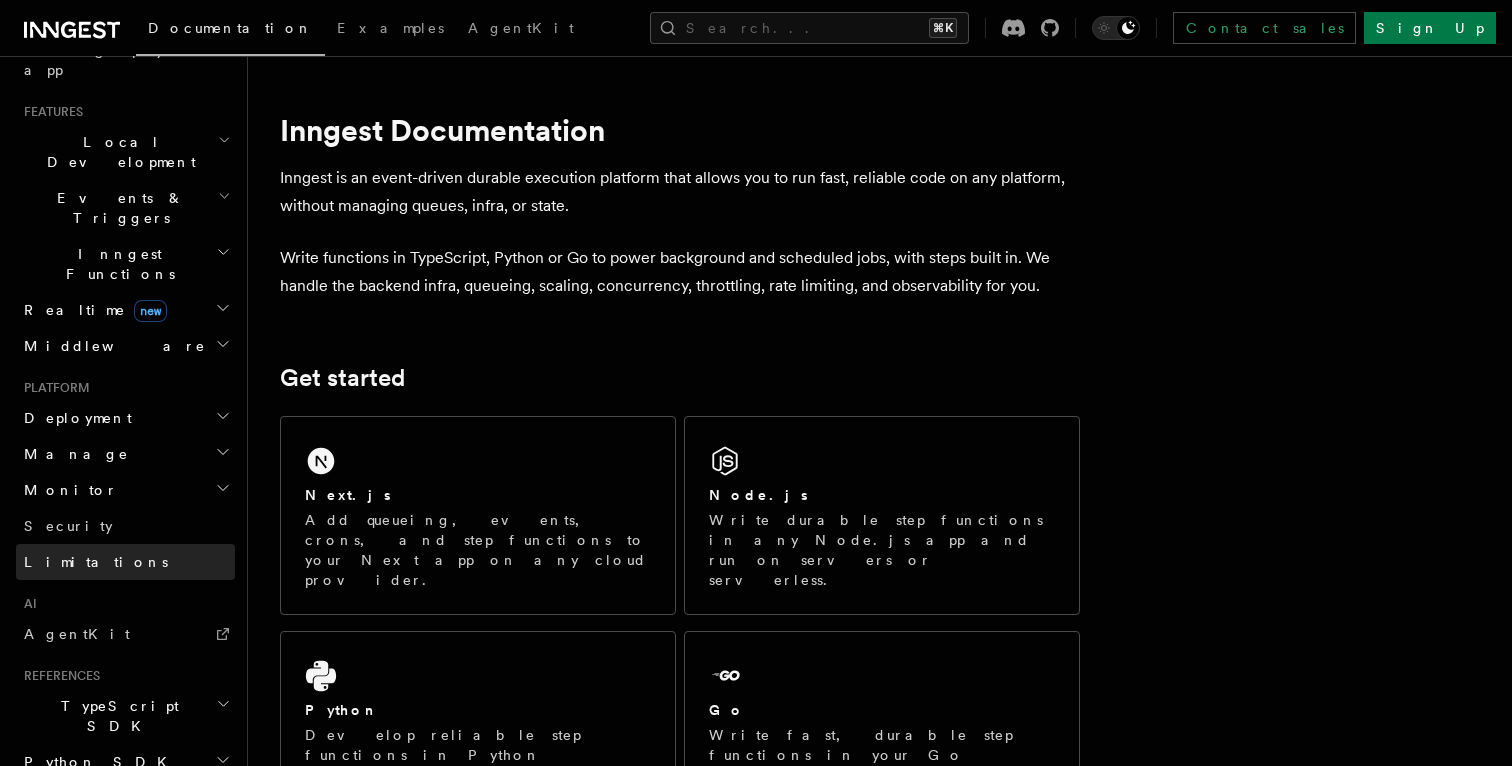 scroll, scrollTop: 409, scrollLeft: 0, axis: vertical 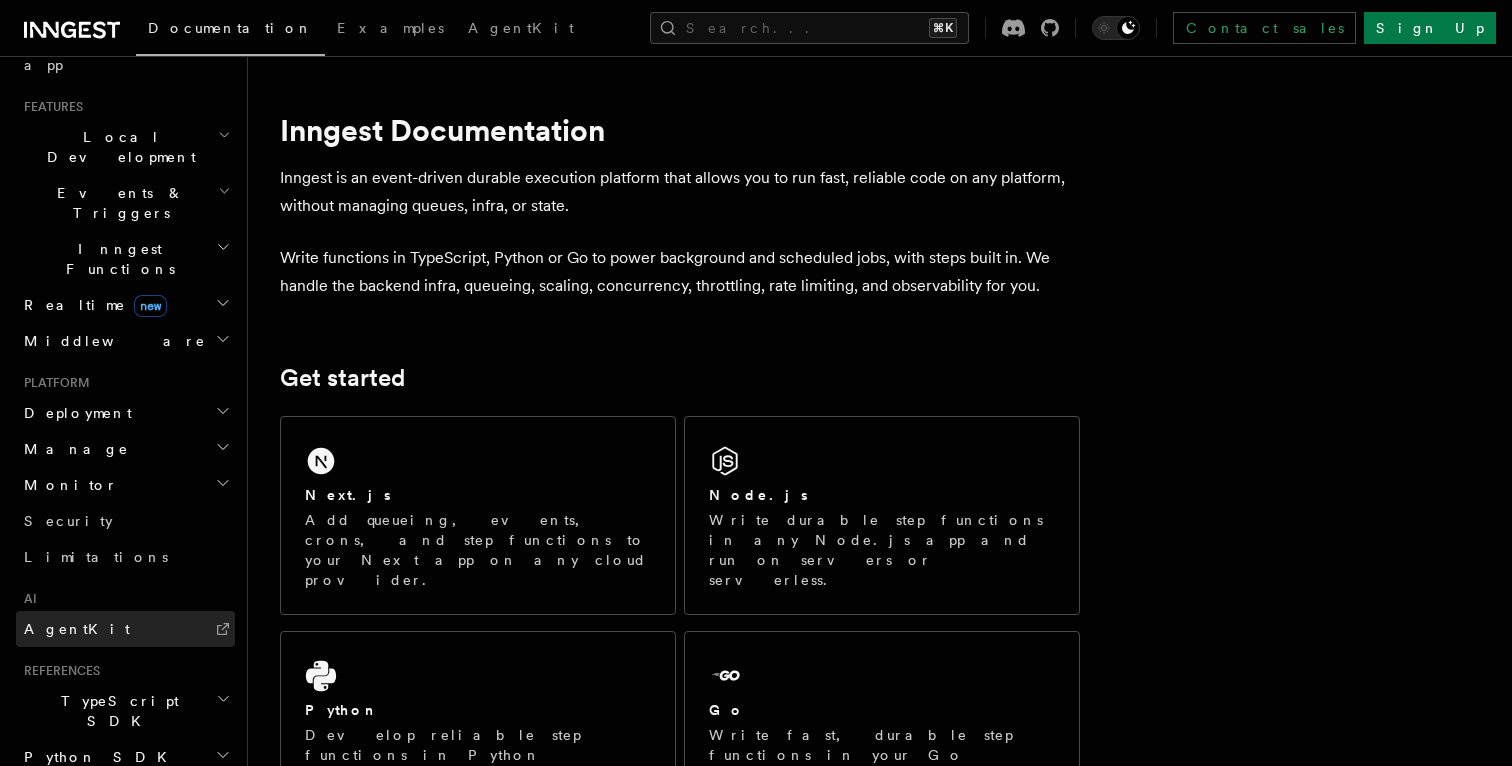 click on "AgentKit" at bounding box center [125, 629] 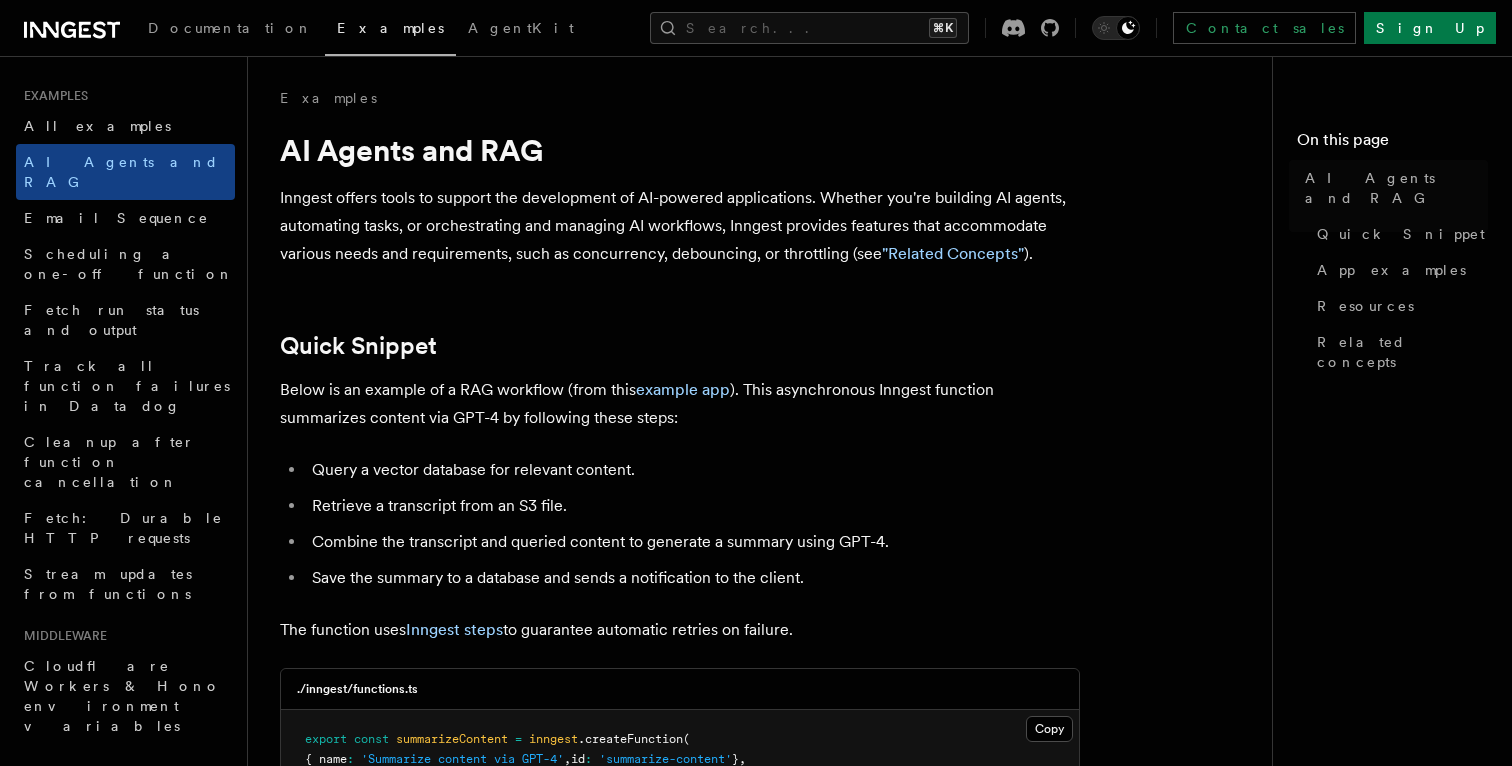scroll, scrollTop: 0, scrollLeft: 0, axis: both 